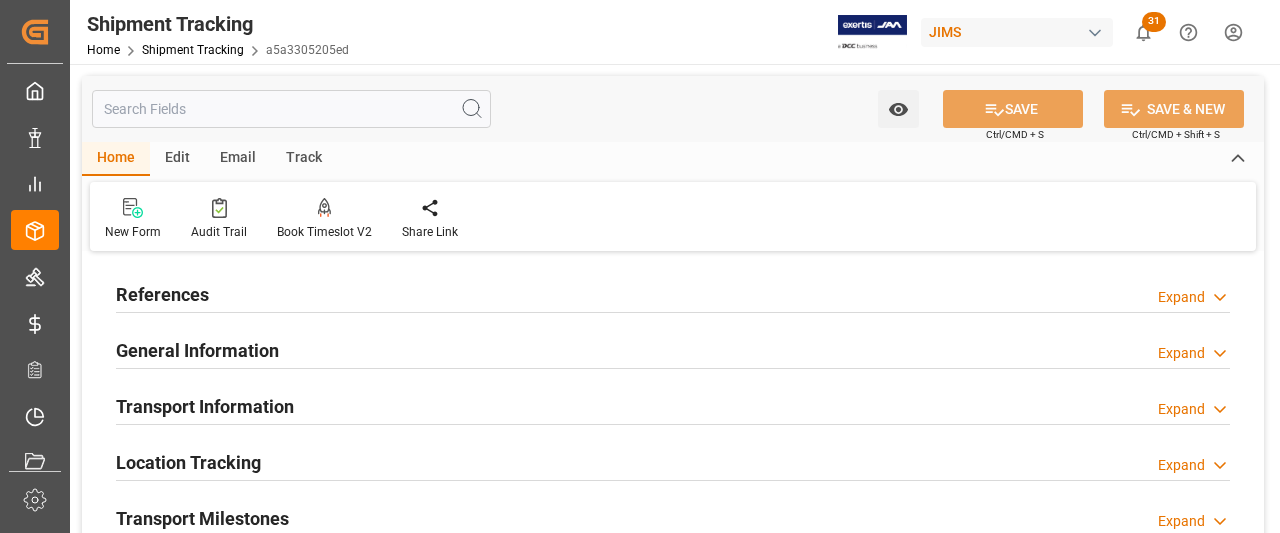 scroll, scrollTop: 0, scrollLeft: 0, axis: both 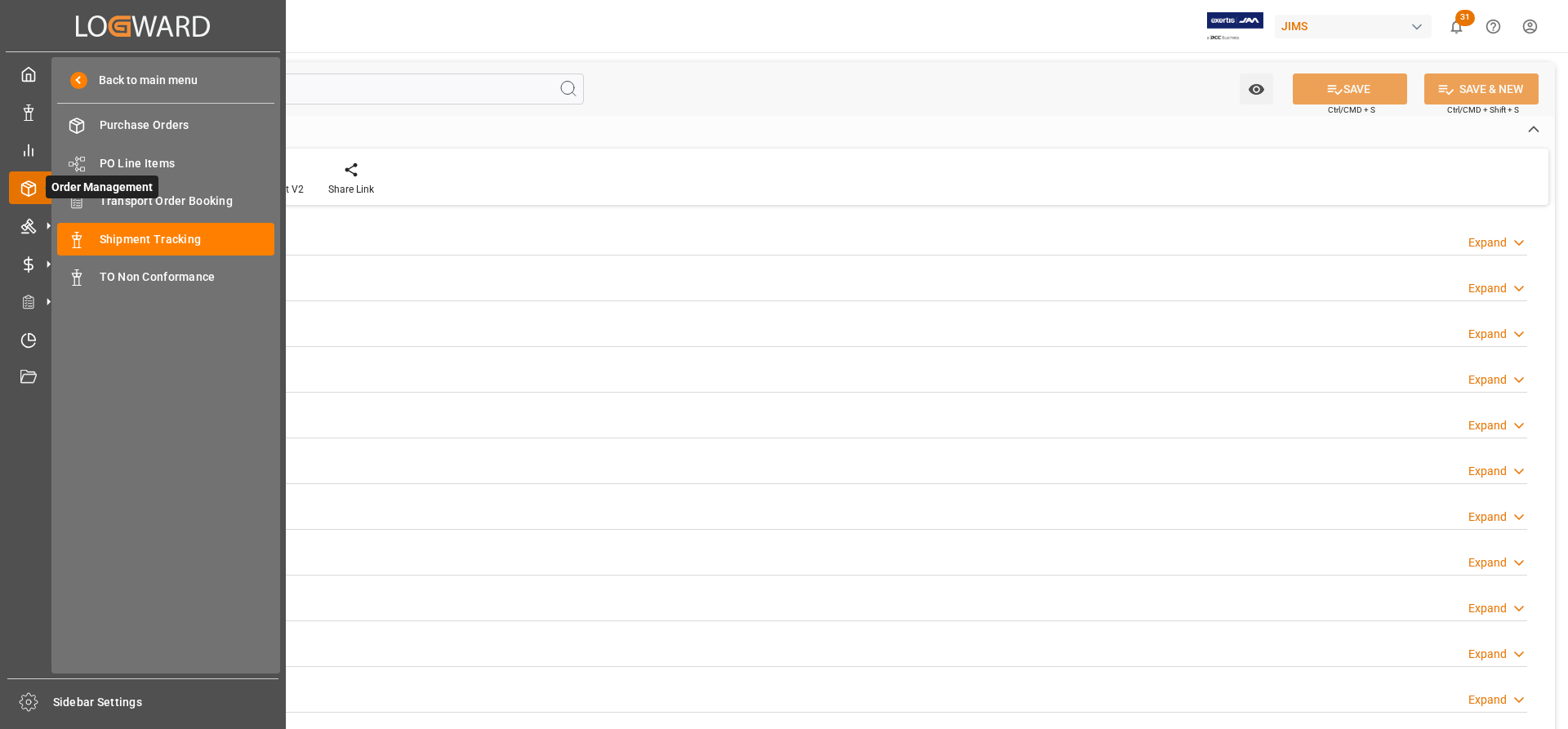 click 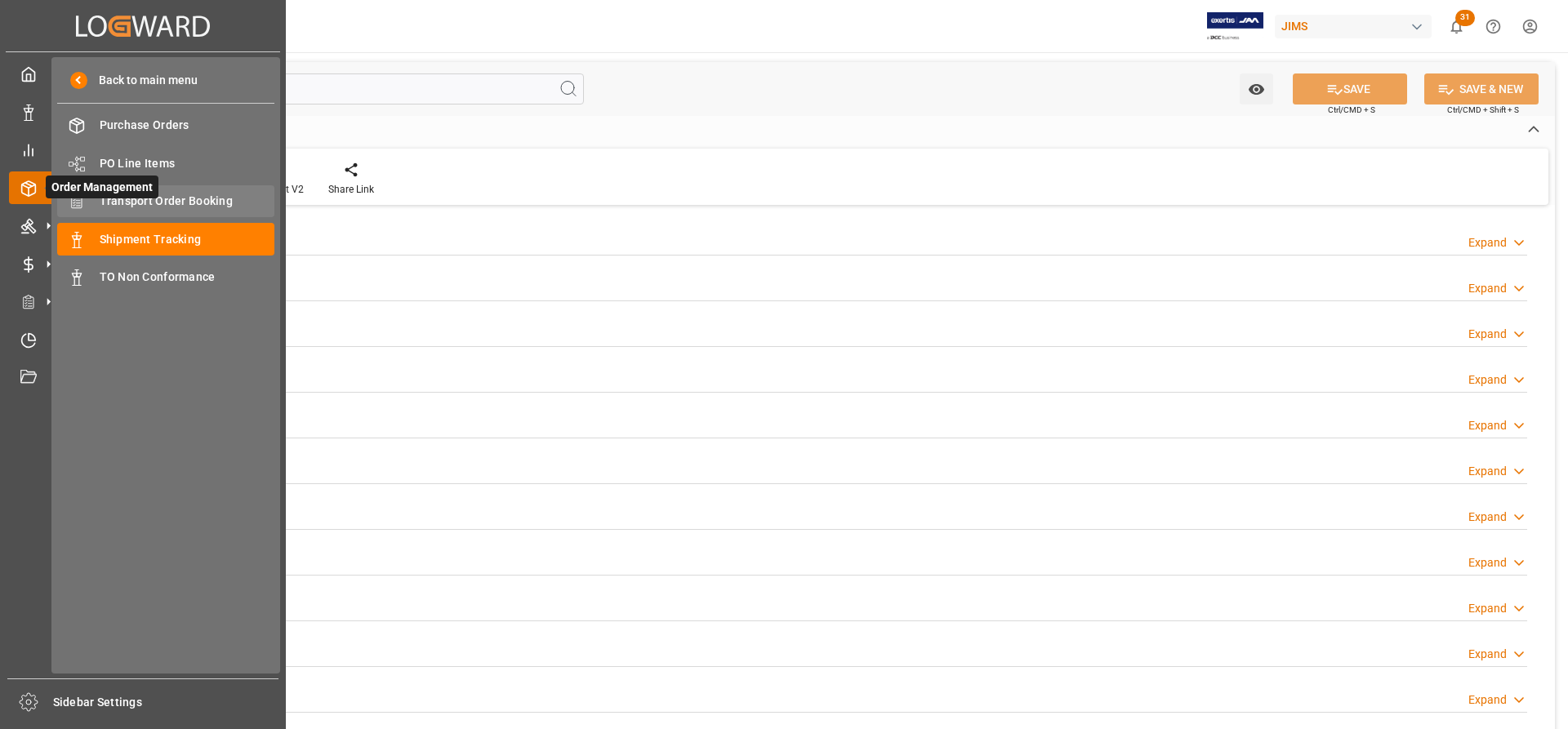 click on "Transport Order Booking" at bounding box center (187, 201) 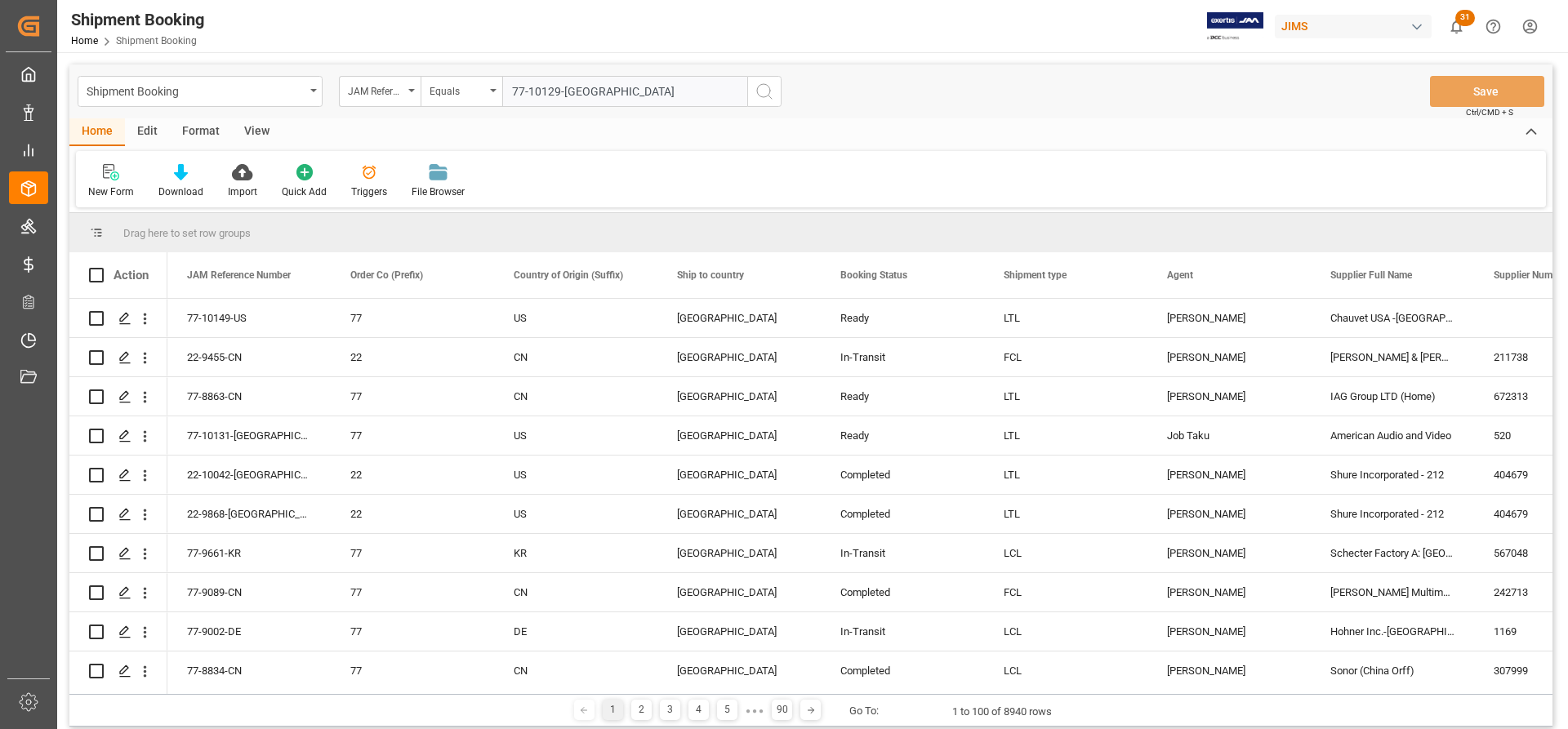 type on "77-10129-[GEOGRAPHIC_DATA]" 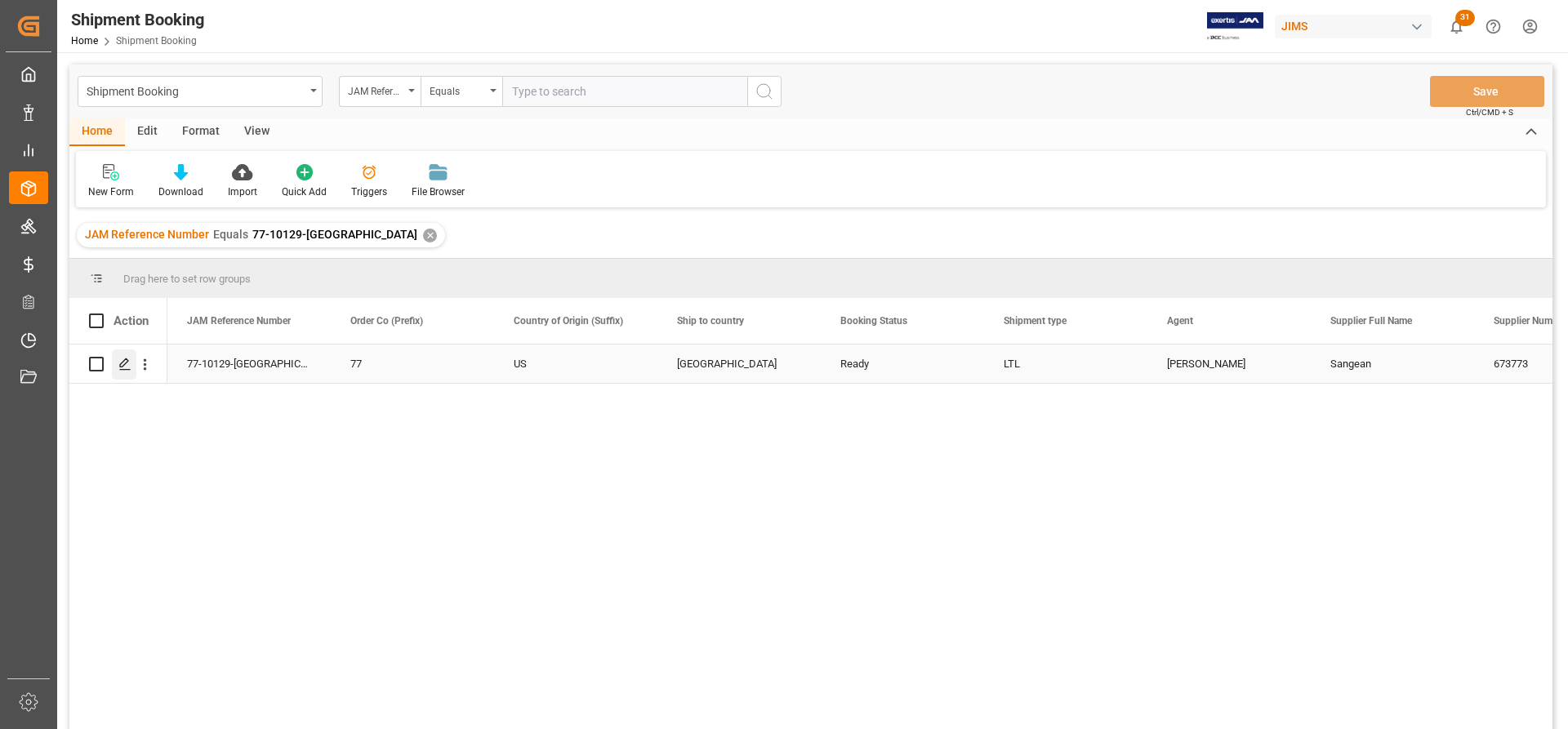 click 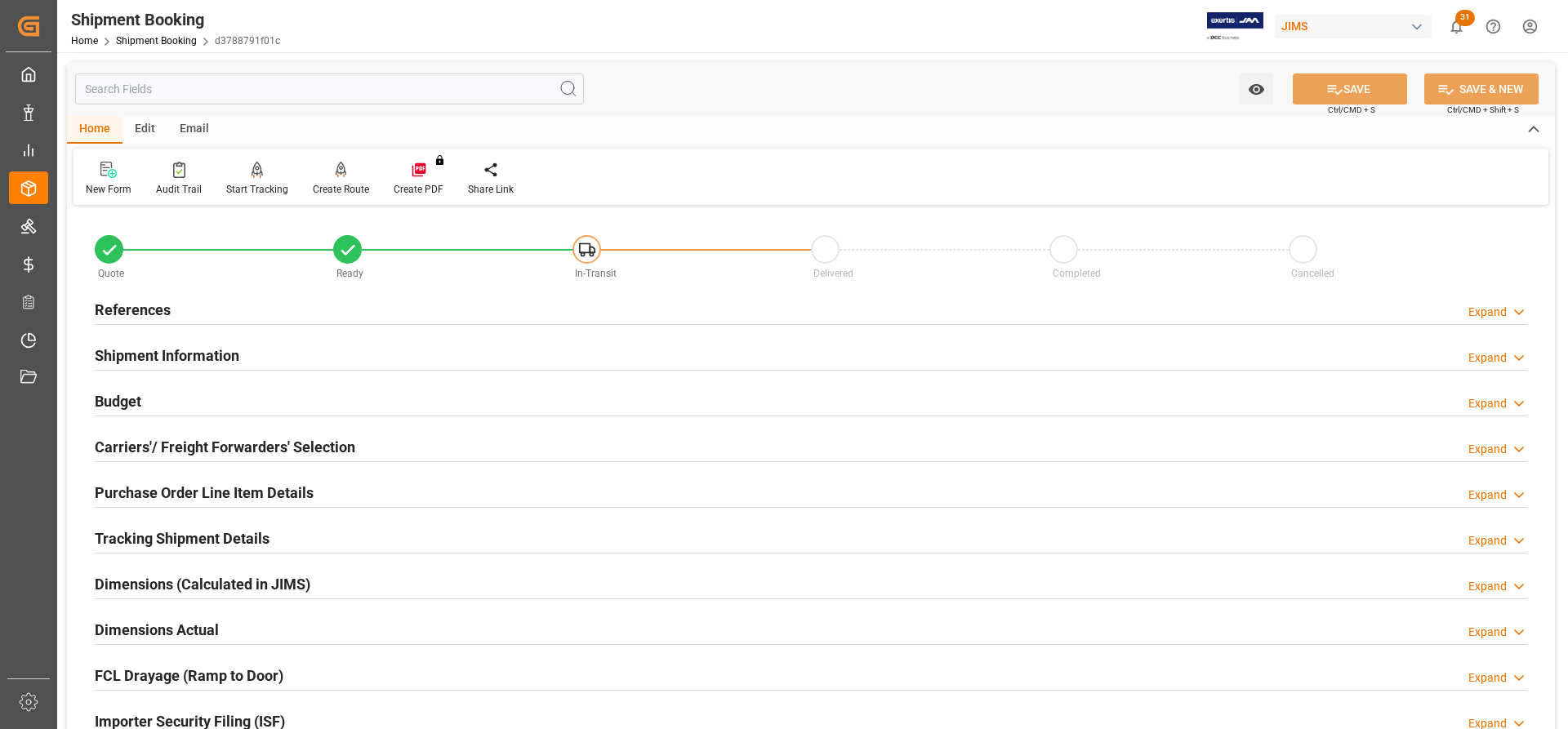 click on "References" at bounding box center [132, 309] 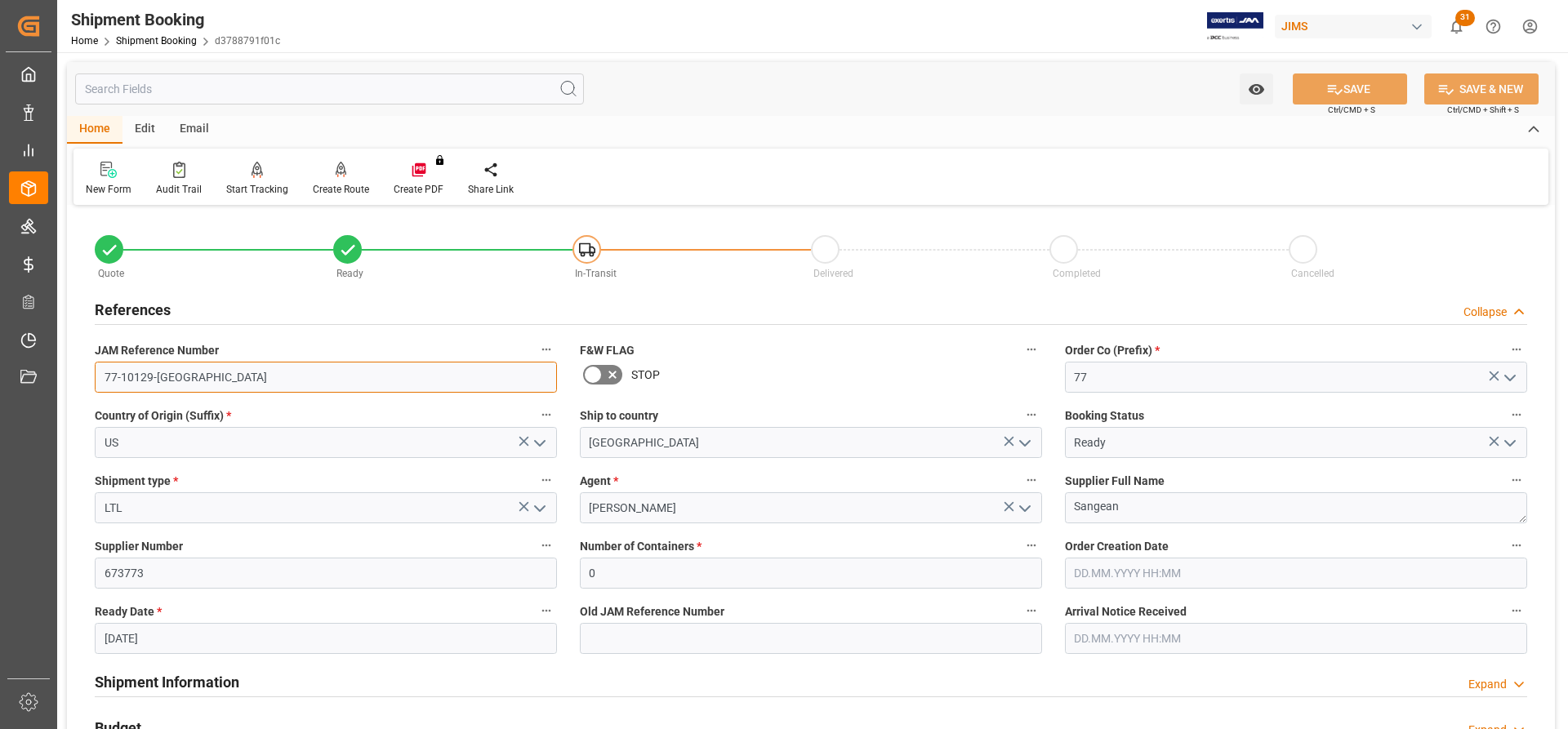 drag, startPoint x: 175, startPoint y: 376, endPoint x: 69, endPoint y: 360, distance: 107.20075 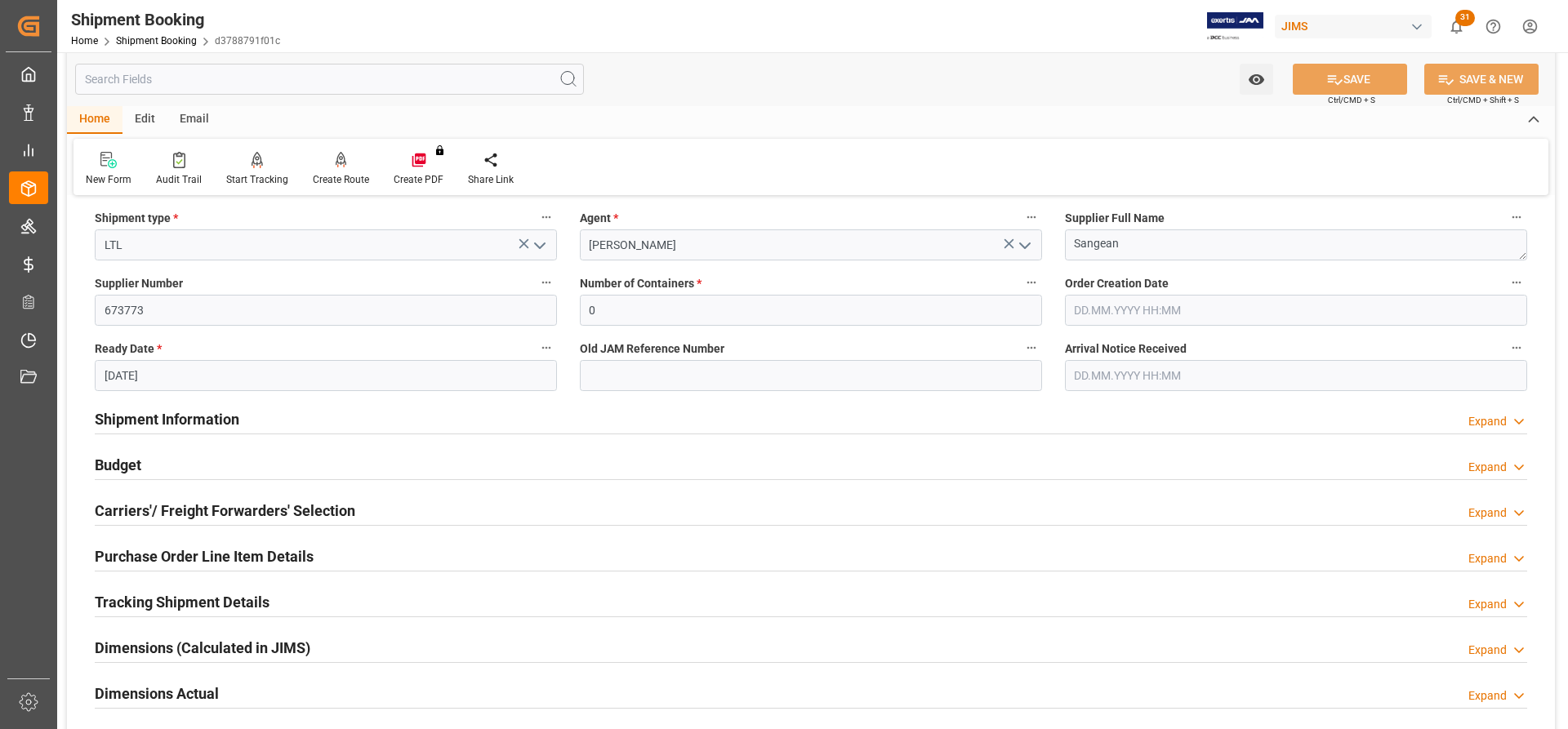 scroll, scrollTop: 327, scrollLeft: 0, axis: vertical 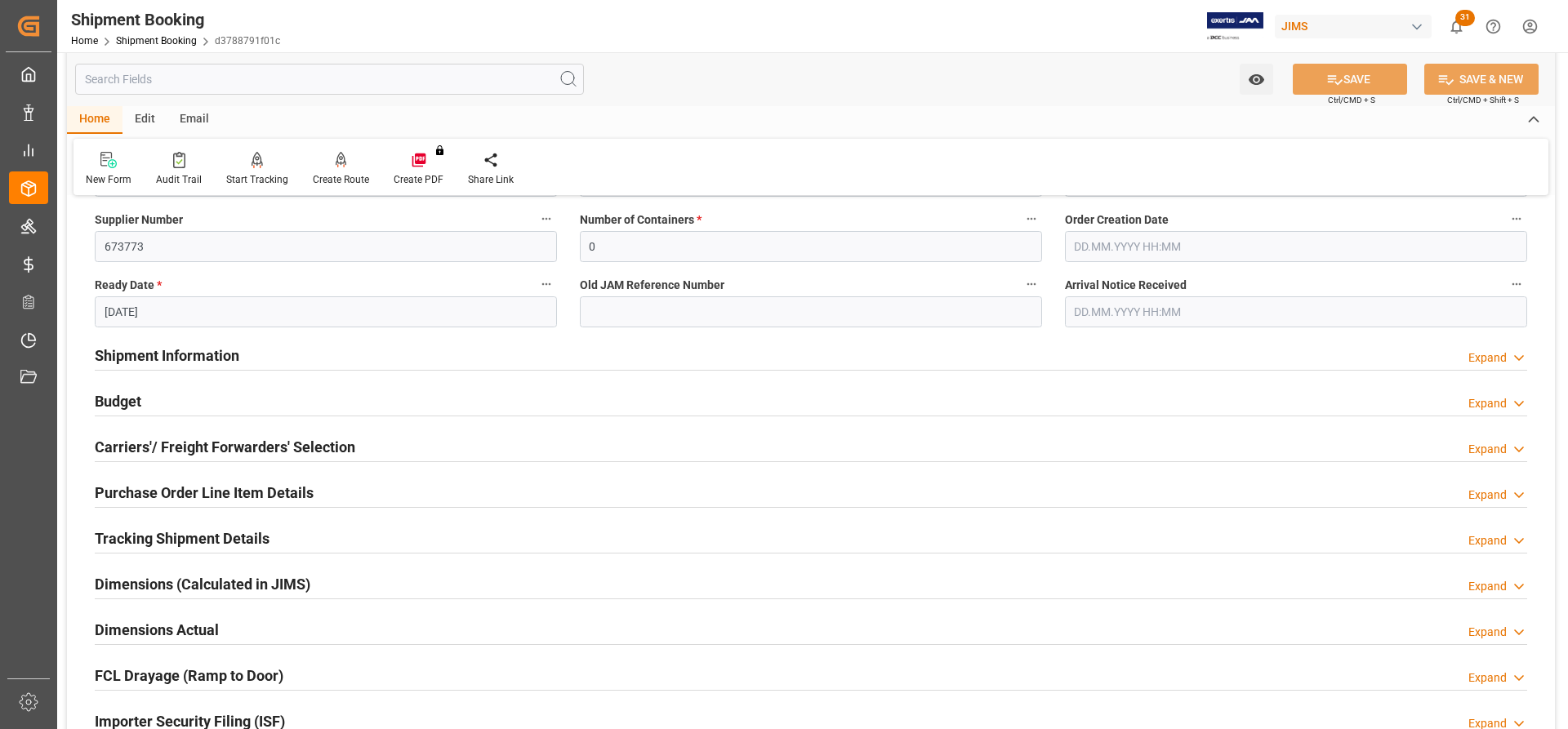 click on "Shipment Information" at bounding box center [167, 355] 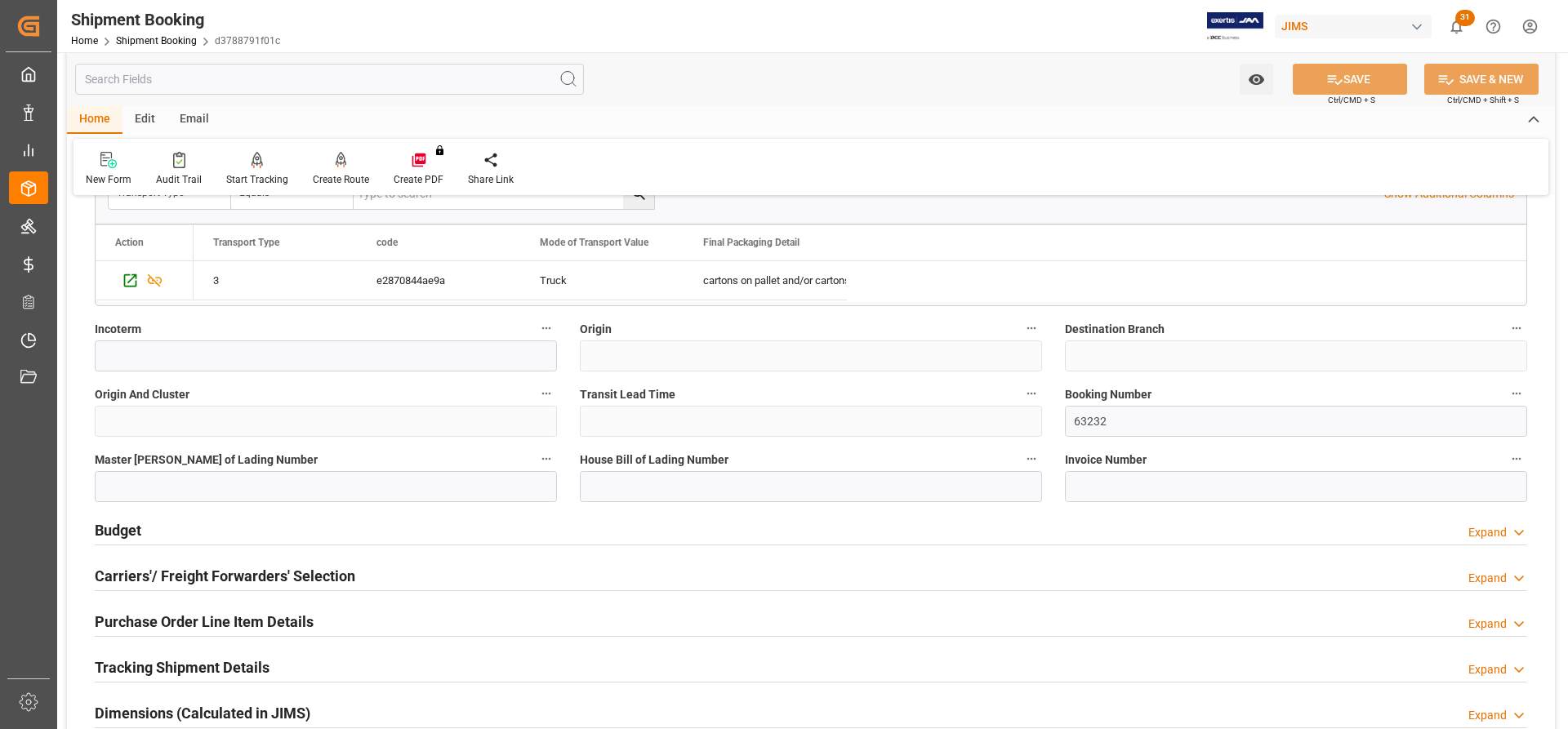 scroll, scrollTop: 898, scrollLeft: 0, axis: vertical 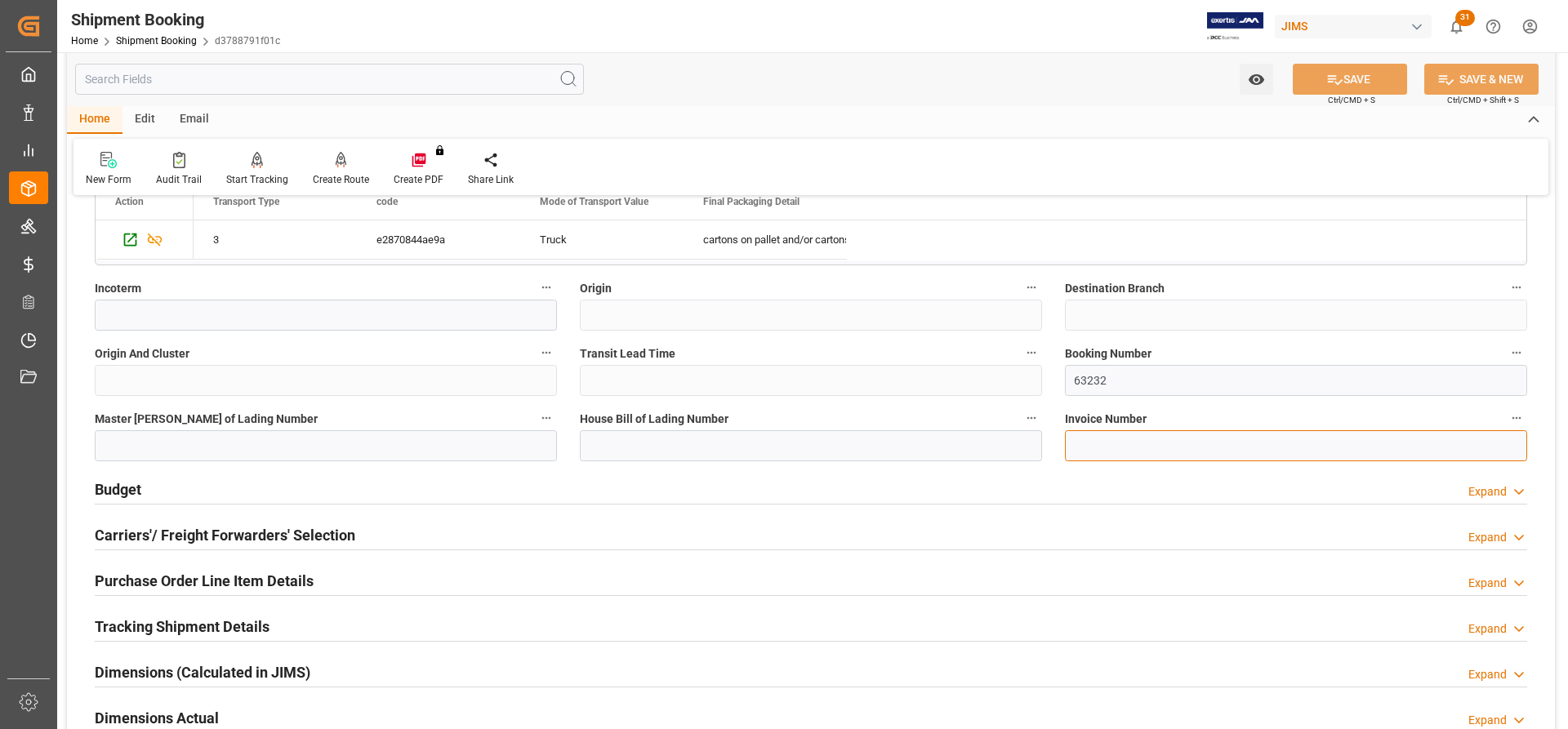 click at bounding box center [1296, 446] 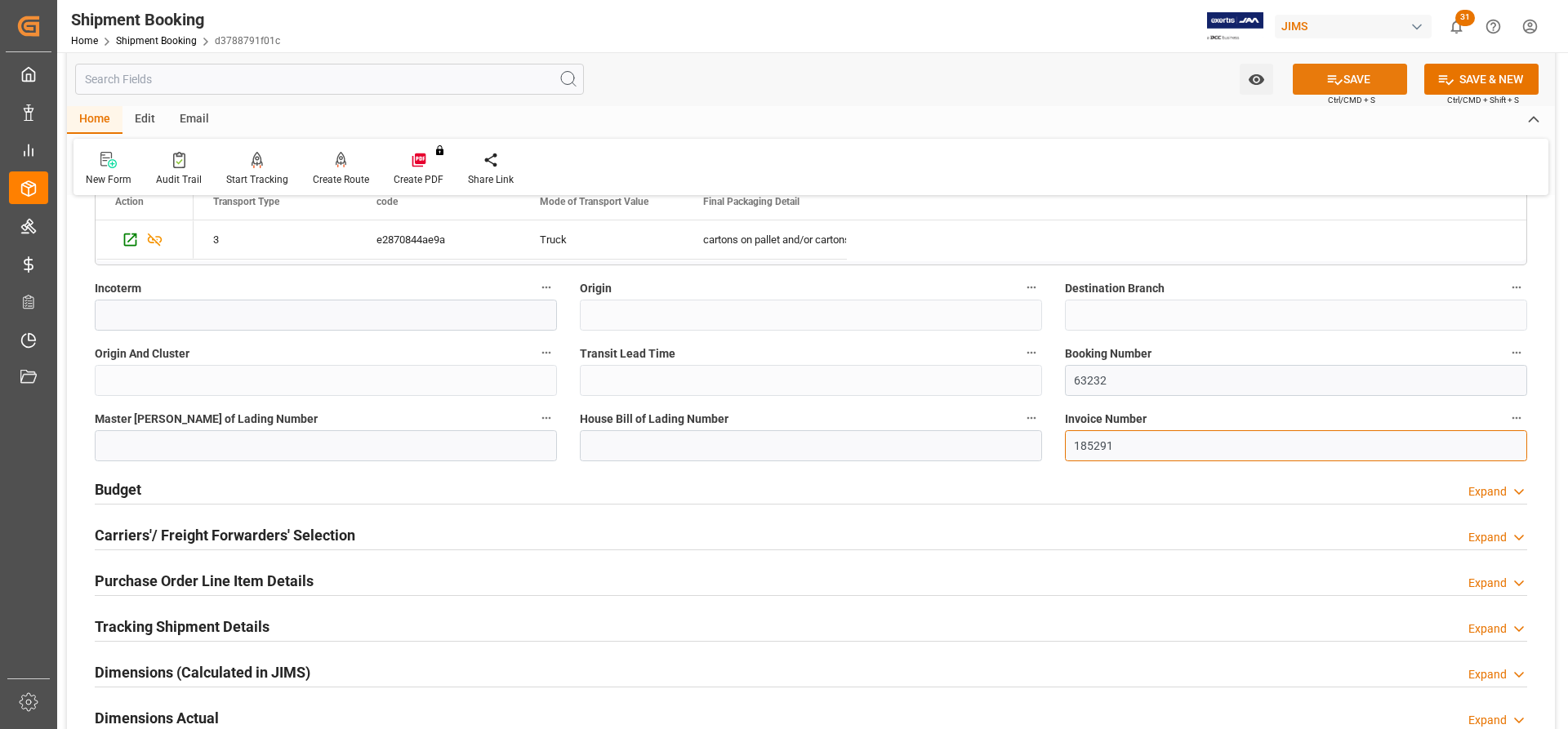 type on "185291" 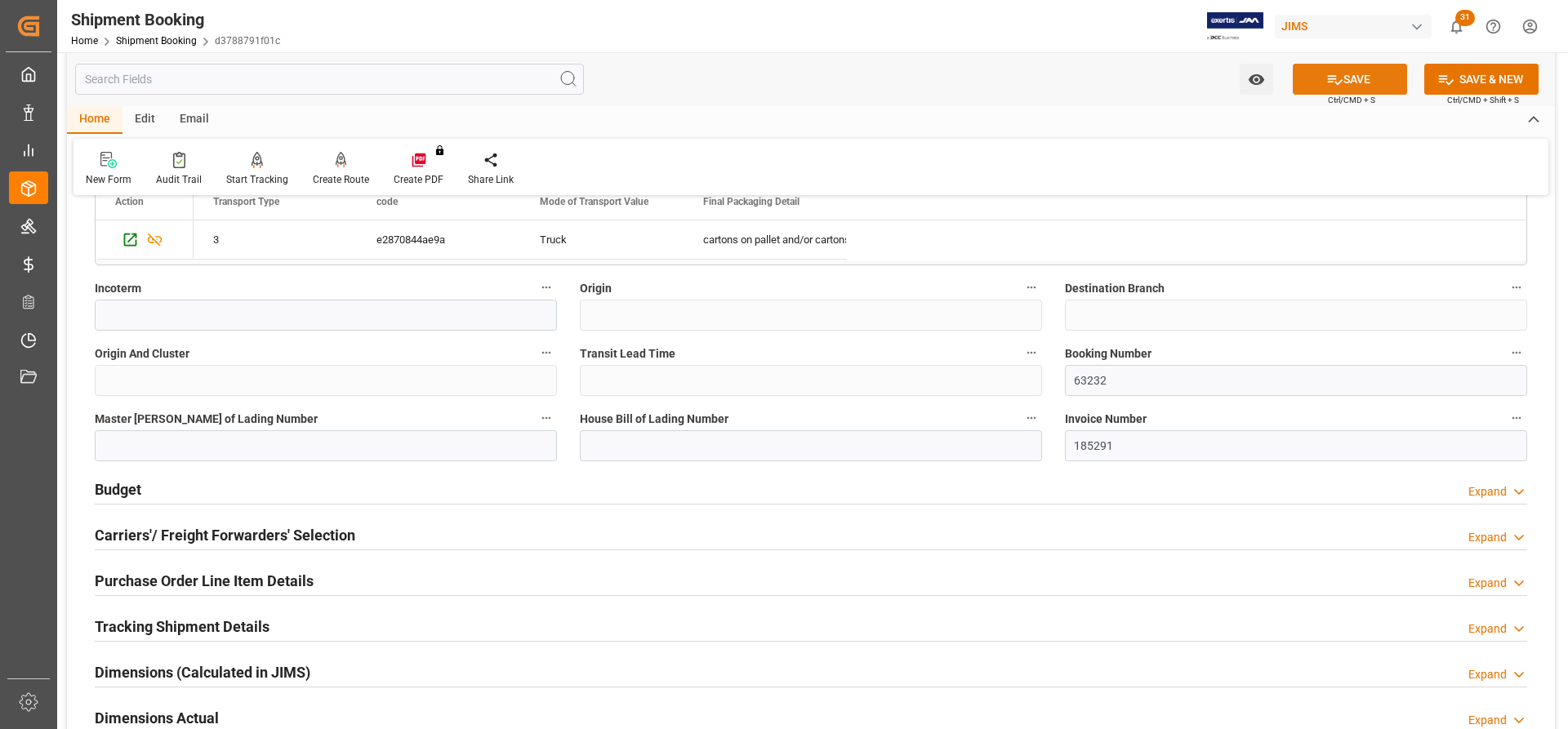 click on "SAVE" at bounding box center [1350, 79] 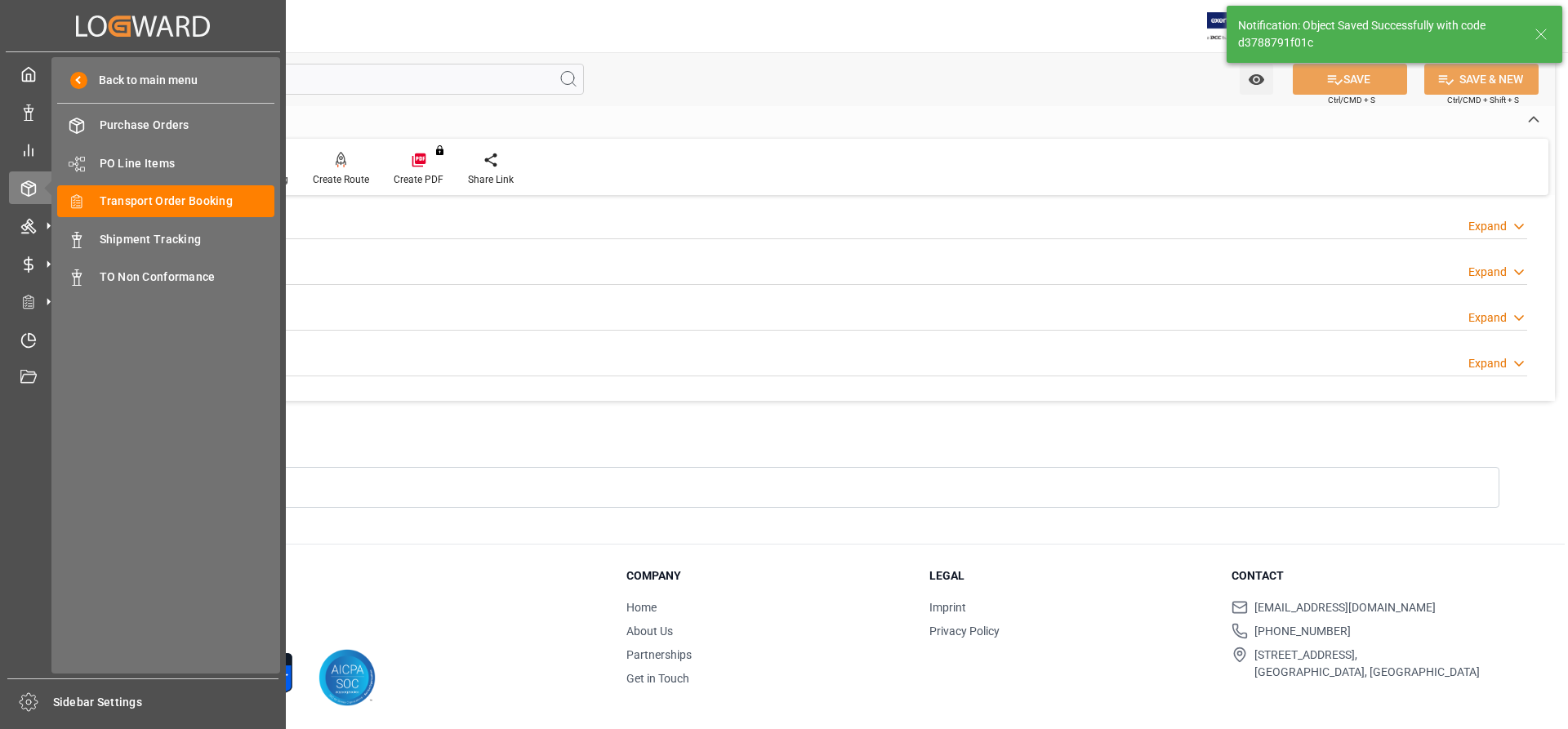scroll, scrollTop: 0, scrollLeft: 0, axis: both 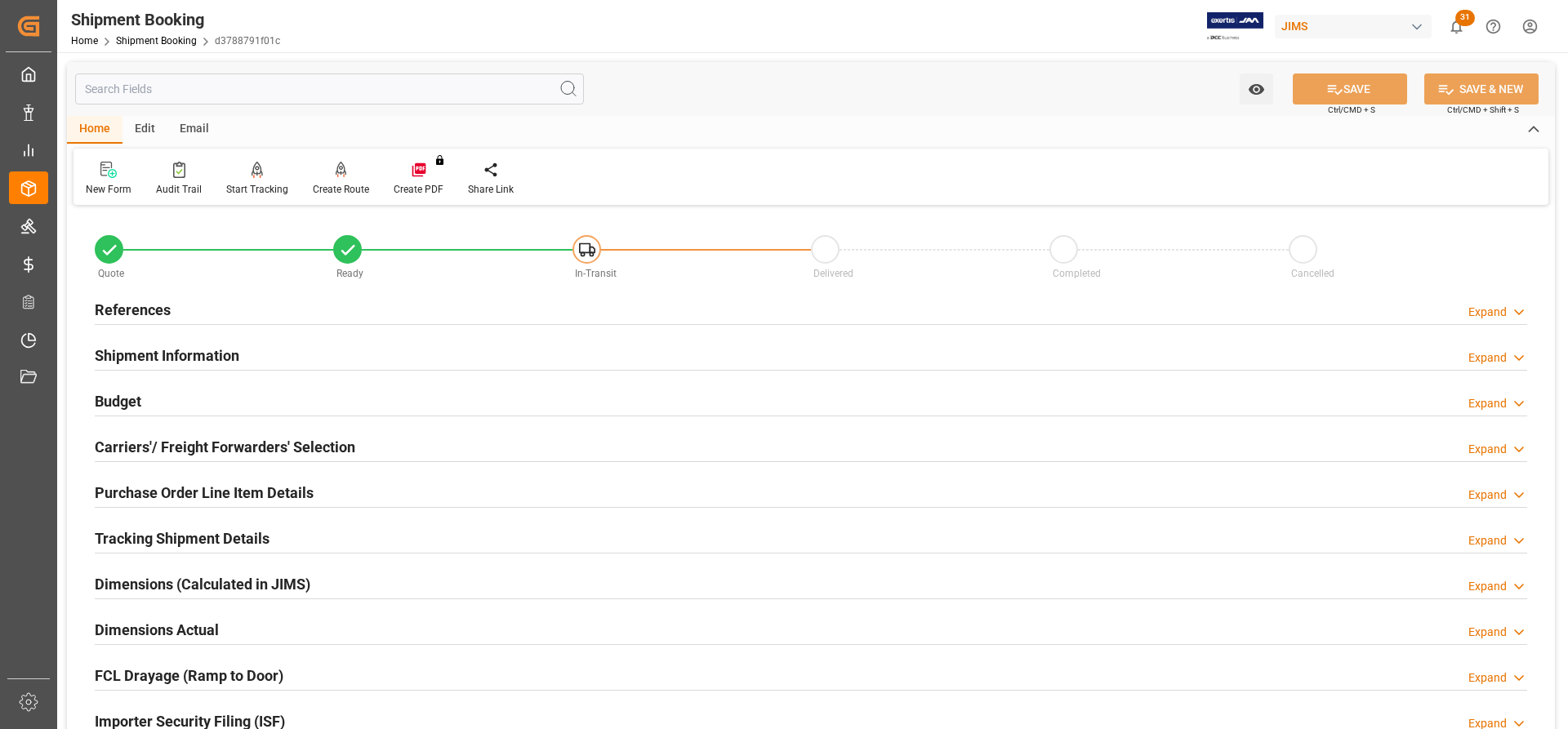 click on "References" at bounding box center (132, 309) 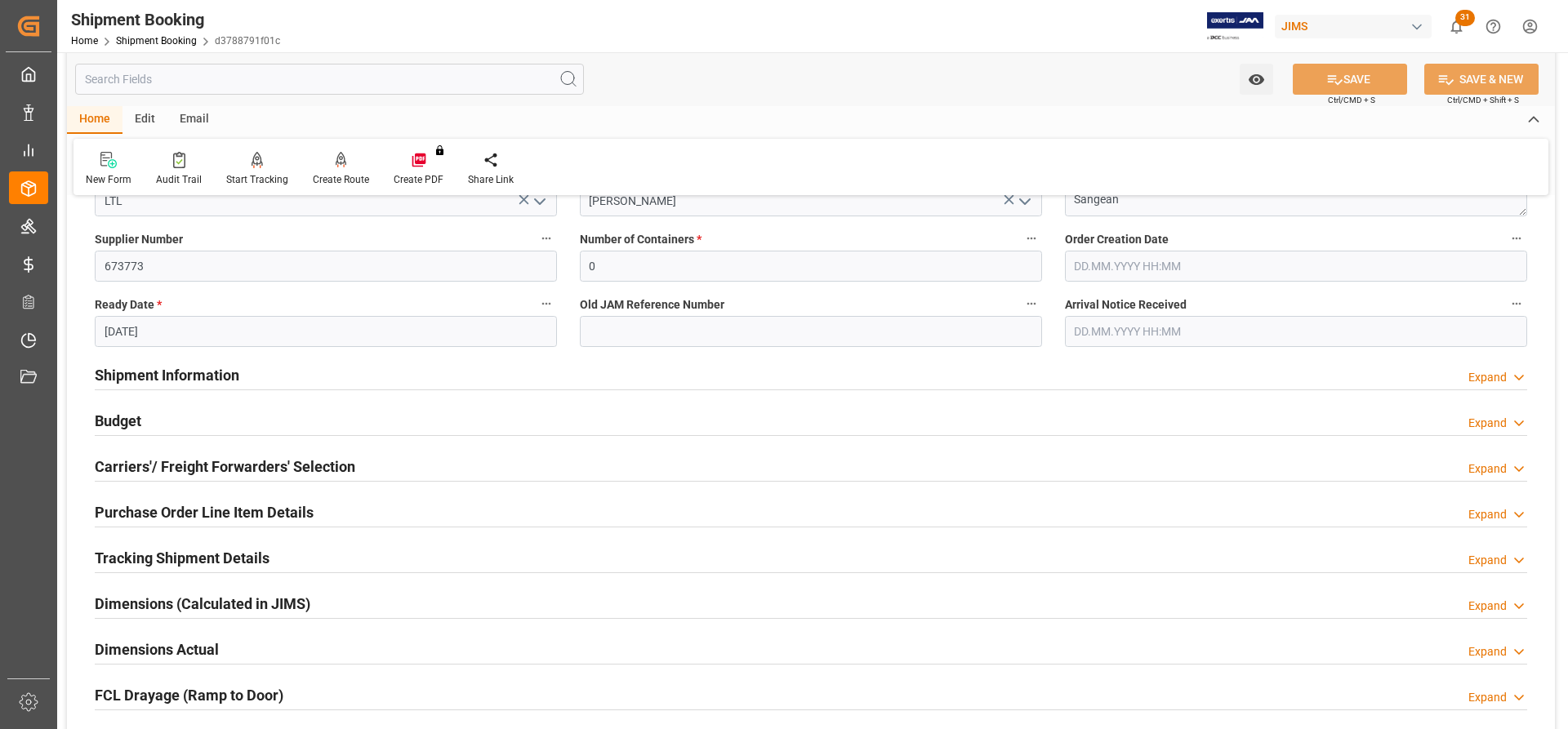 scroll, scrollTop: 327, scrollLeft: 0, axis: vertical 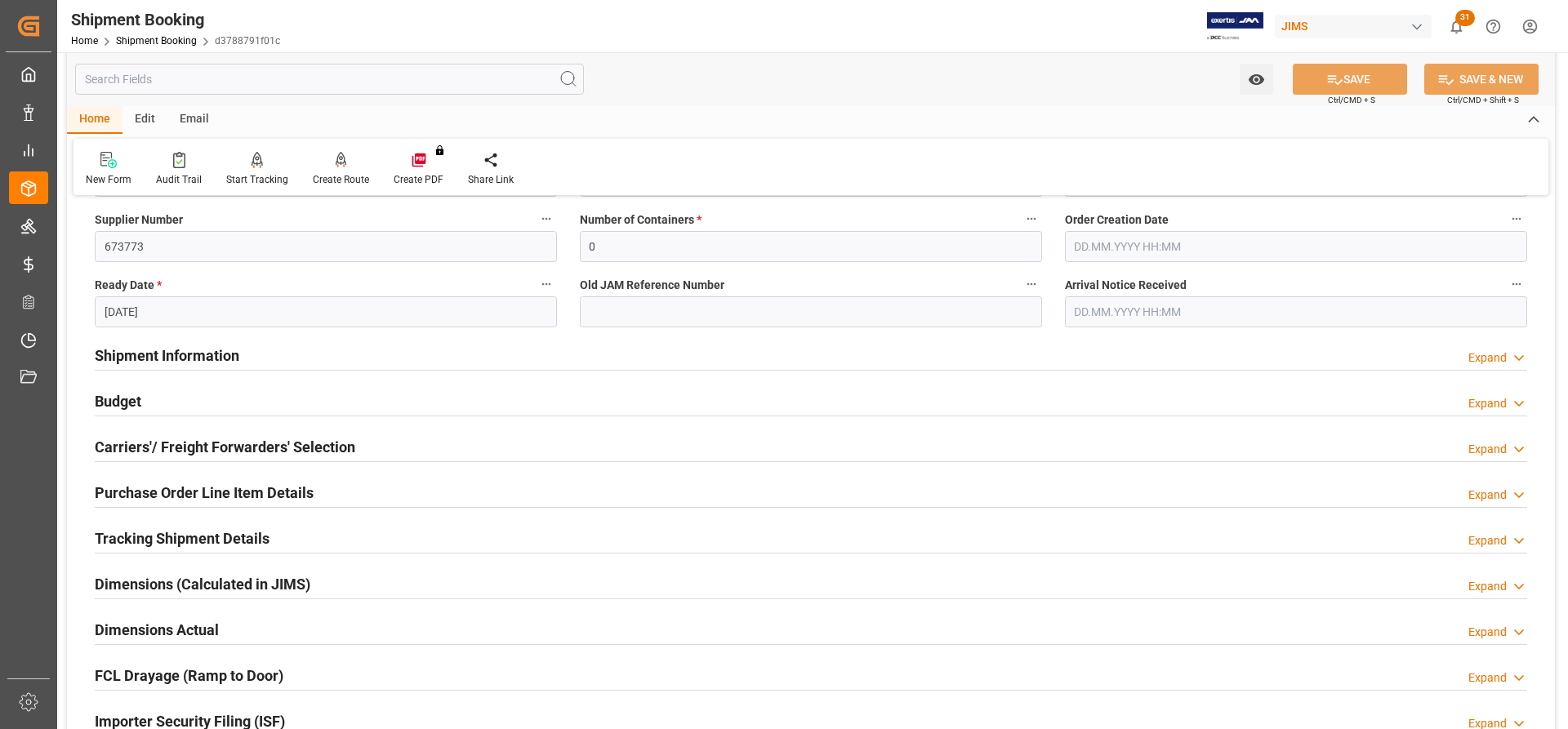 click on "Shipment Information" at bounding box center [167, 355] 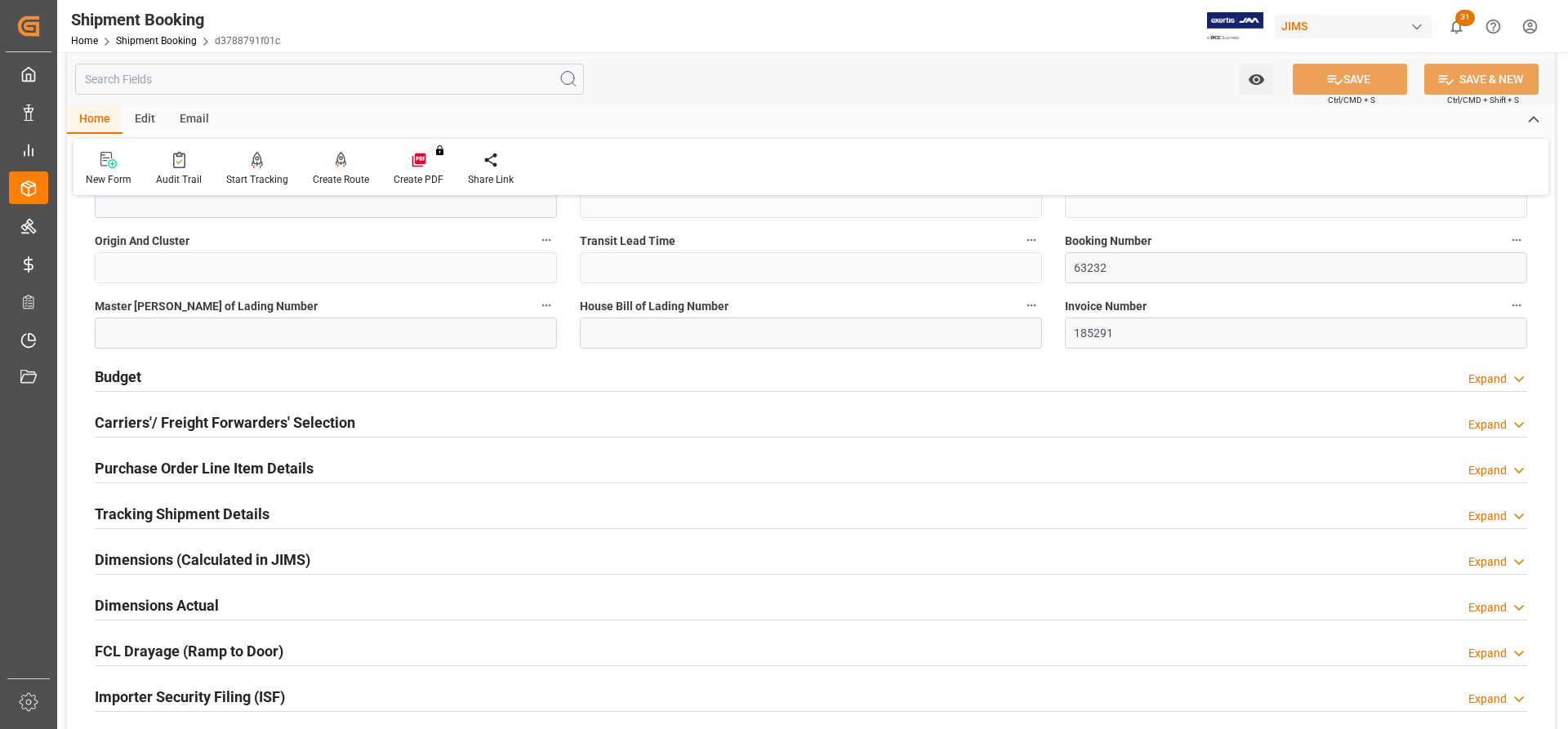 scroll, scrollTop: 1061, scrollLeft: 0, axis: vertical 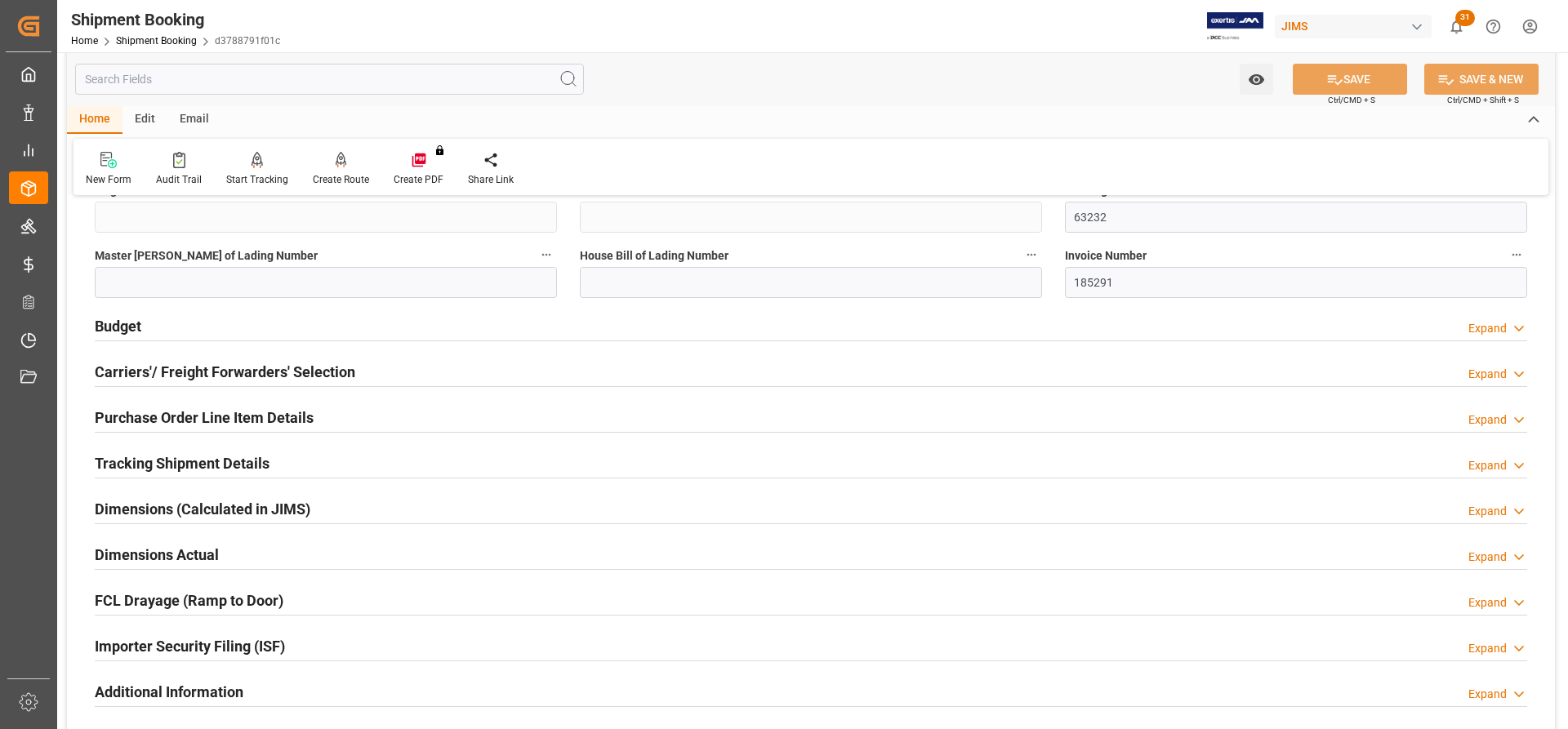 click on "Budget" at bounding box center (118, 326) 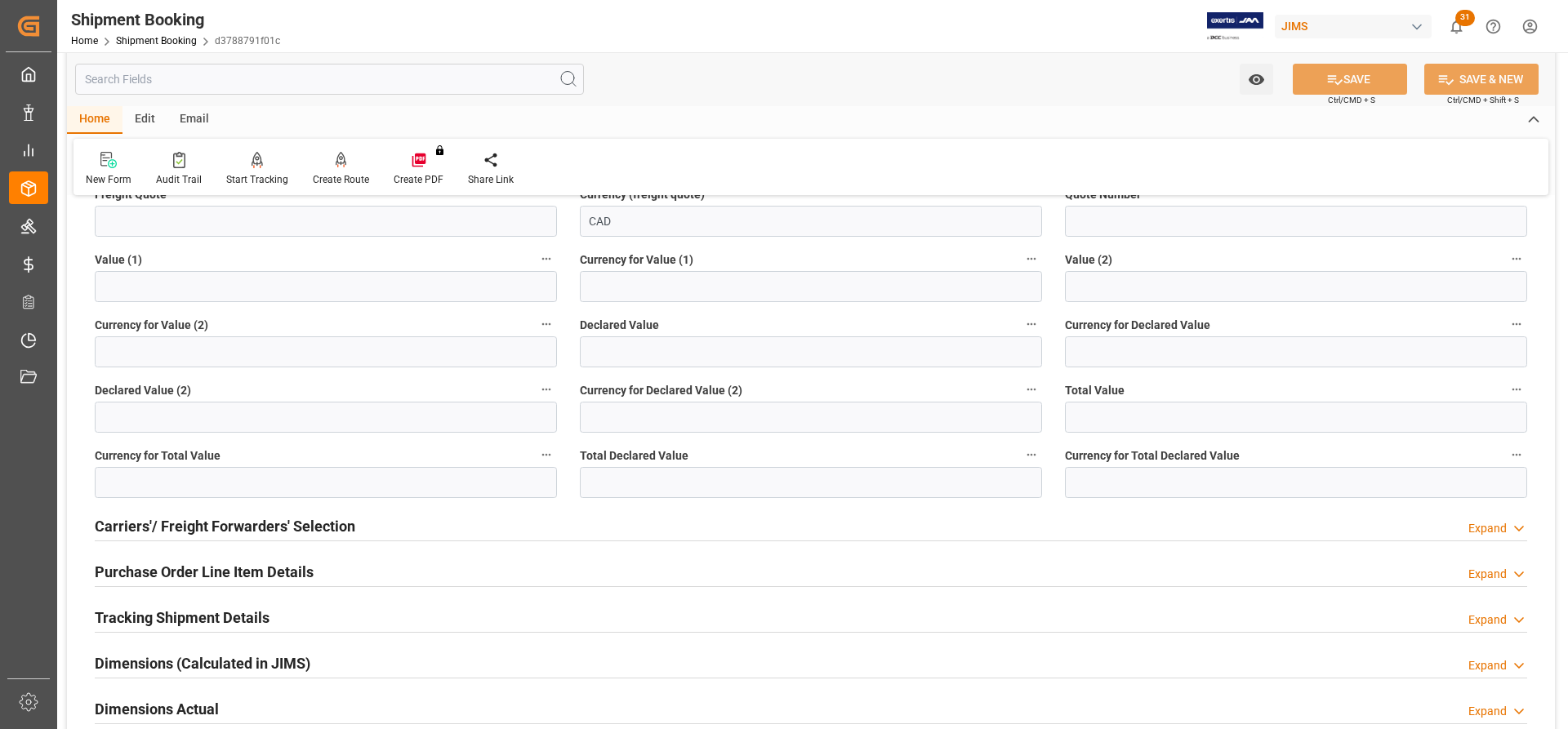 scroll, scrollTop: 1388, scrollLeft: 0, axis: vertical 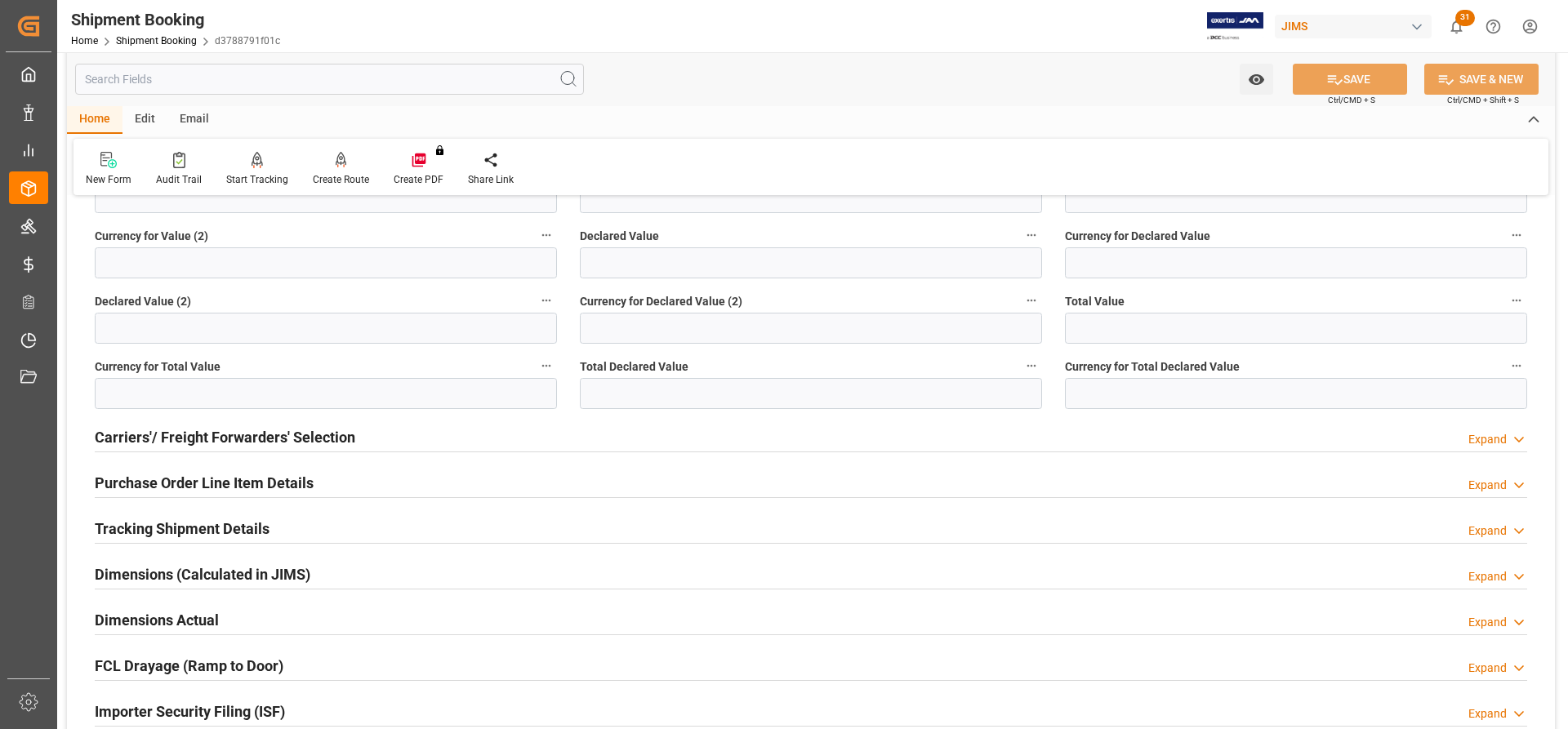click on "Carriers'/ Freight Forwarders' Selection" at bounding box center (225, 437) 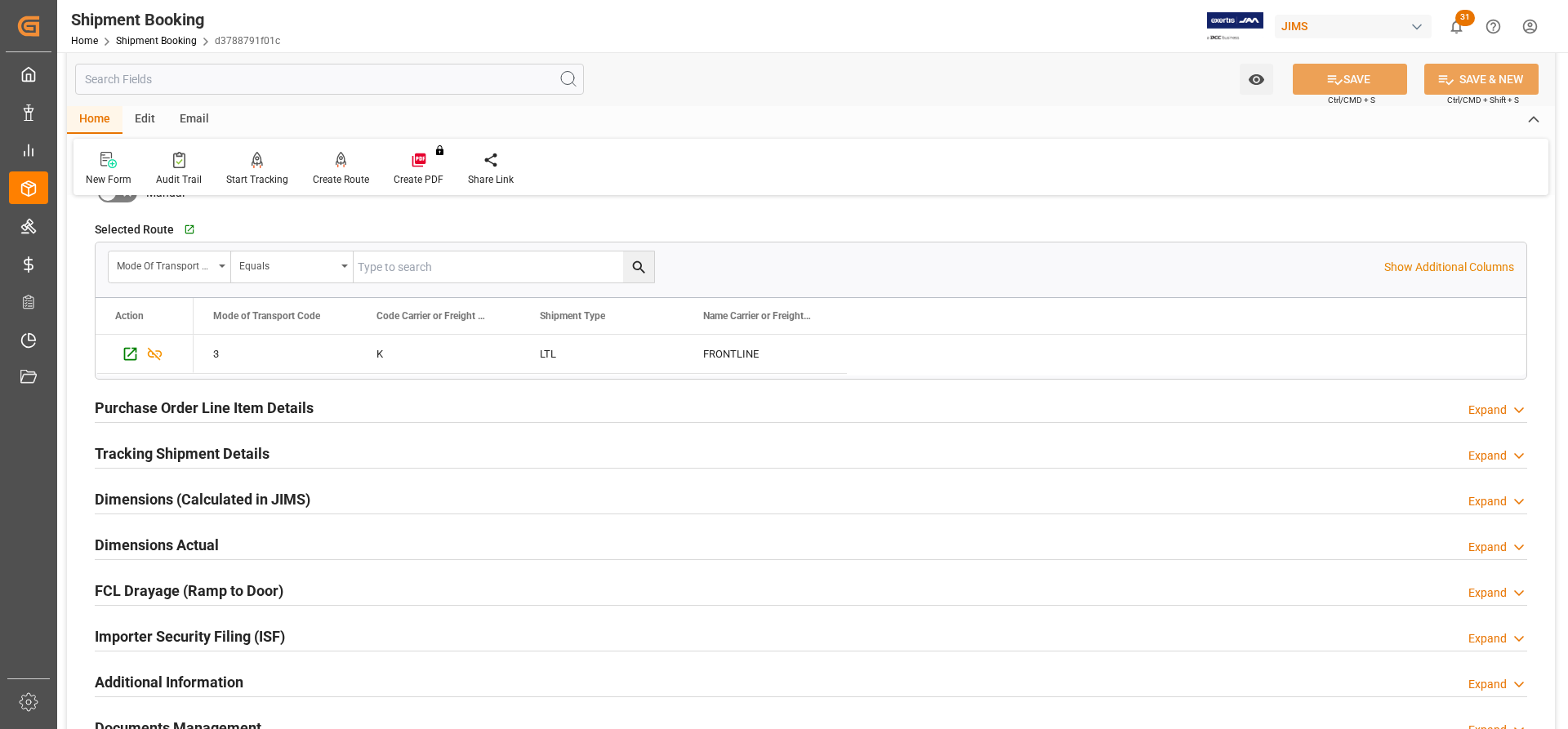 scroll, scrollTop: 1878, scrollLeft: 0, axis: vertical 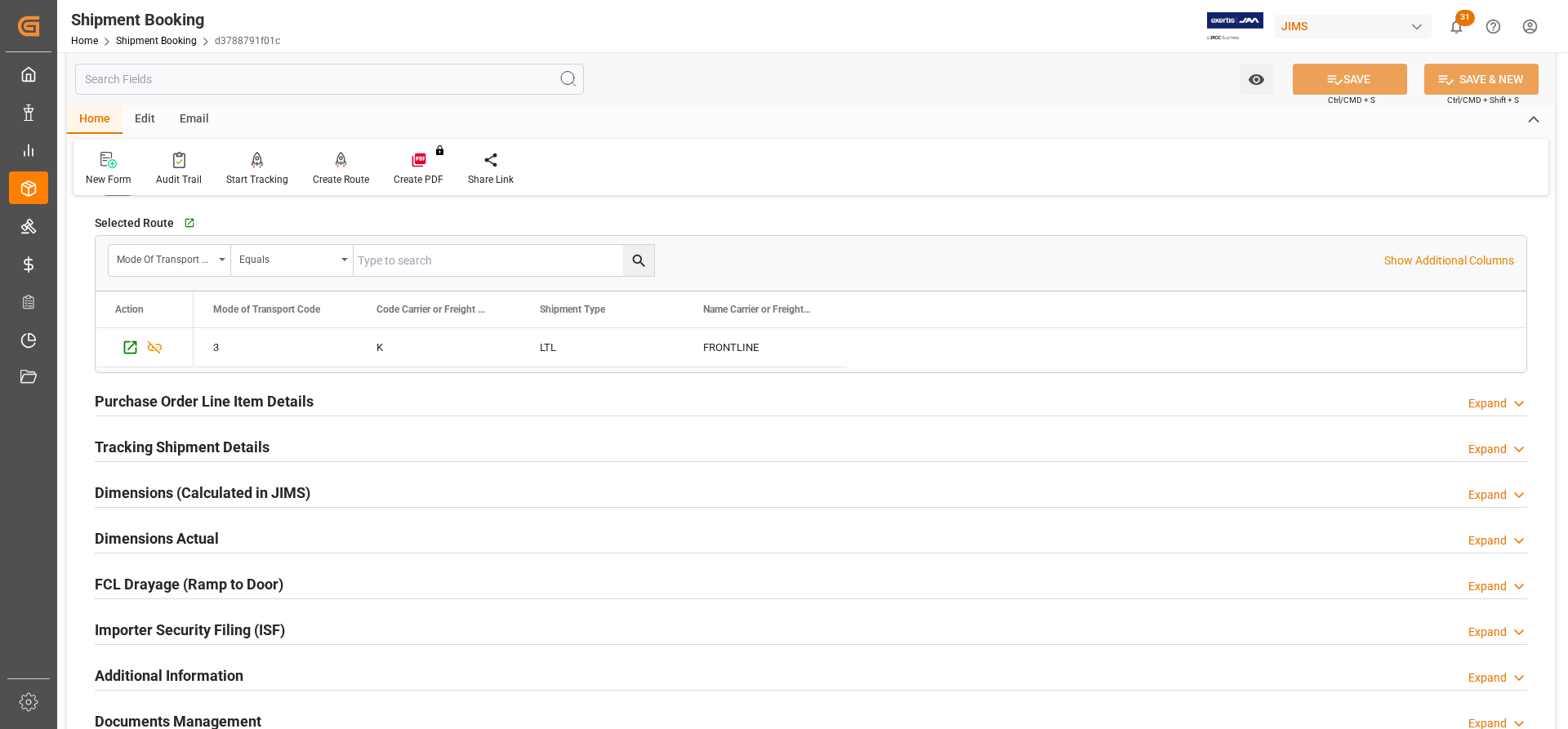click on "Purchase Order Line Item Details" at bounding box center [204, 401] 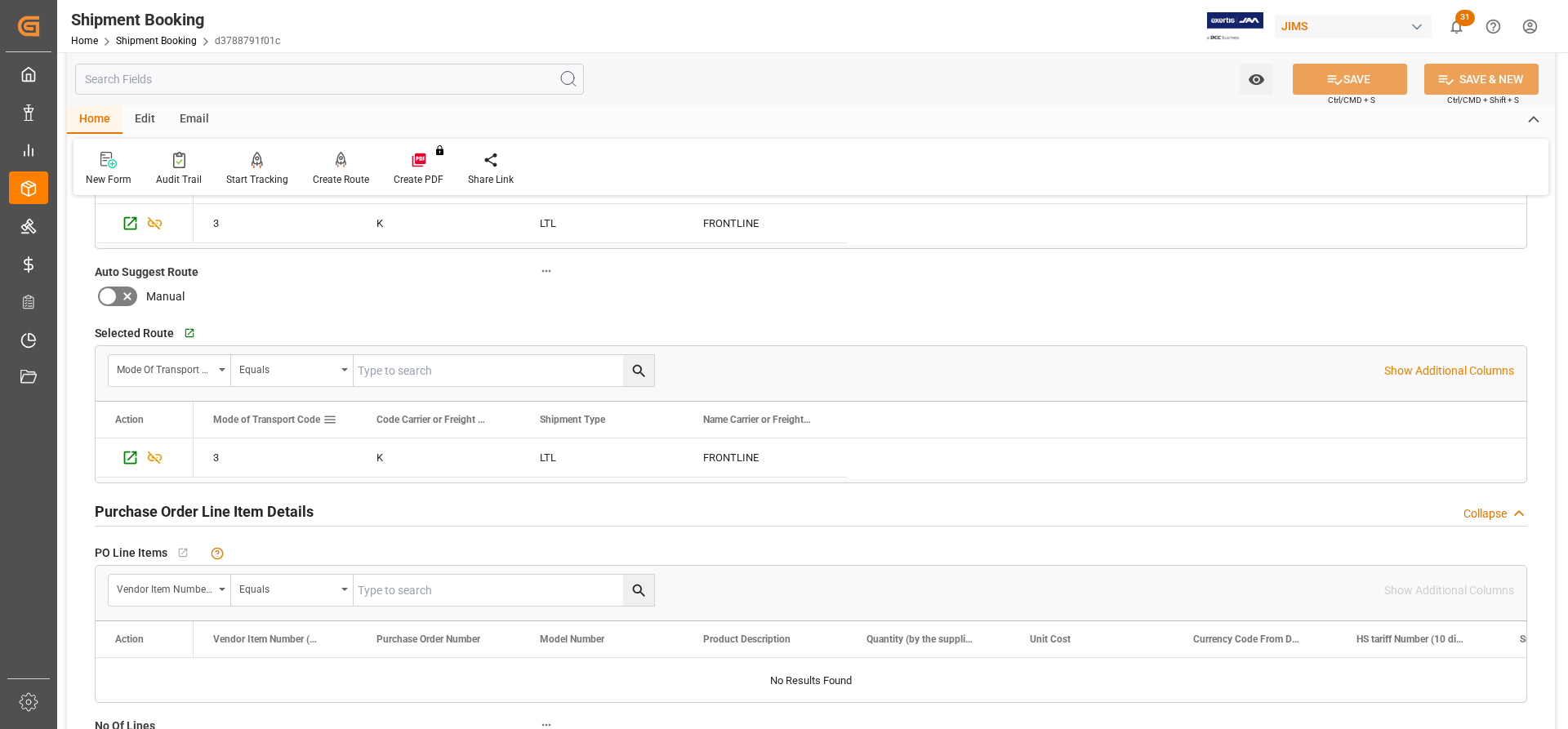 scroll, scrollTop: 1714, scrollLeft: 0, axis: vertical 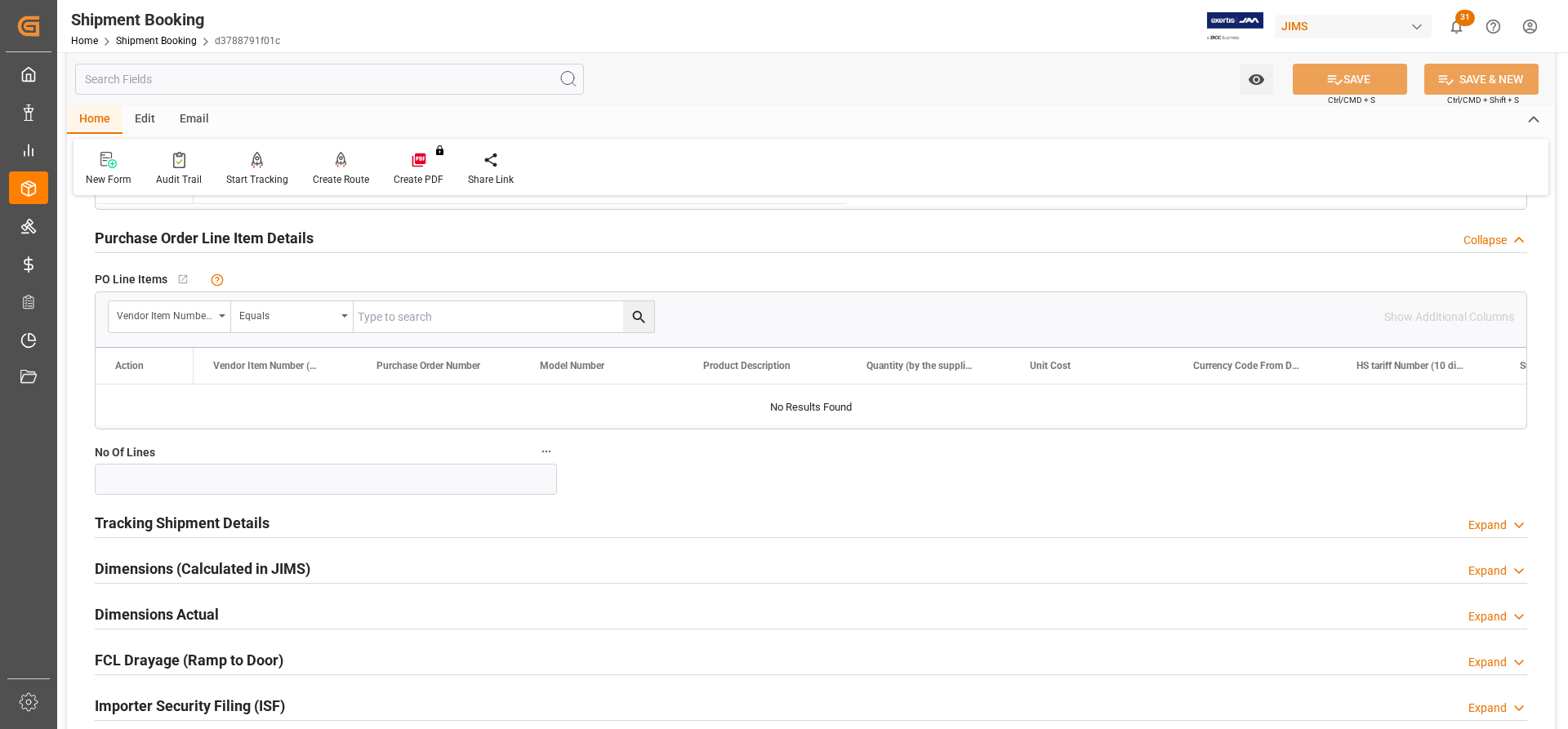click on "Tracking Shipment Details" at bounding box center [182, 522] 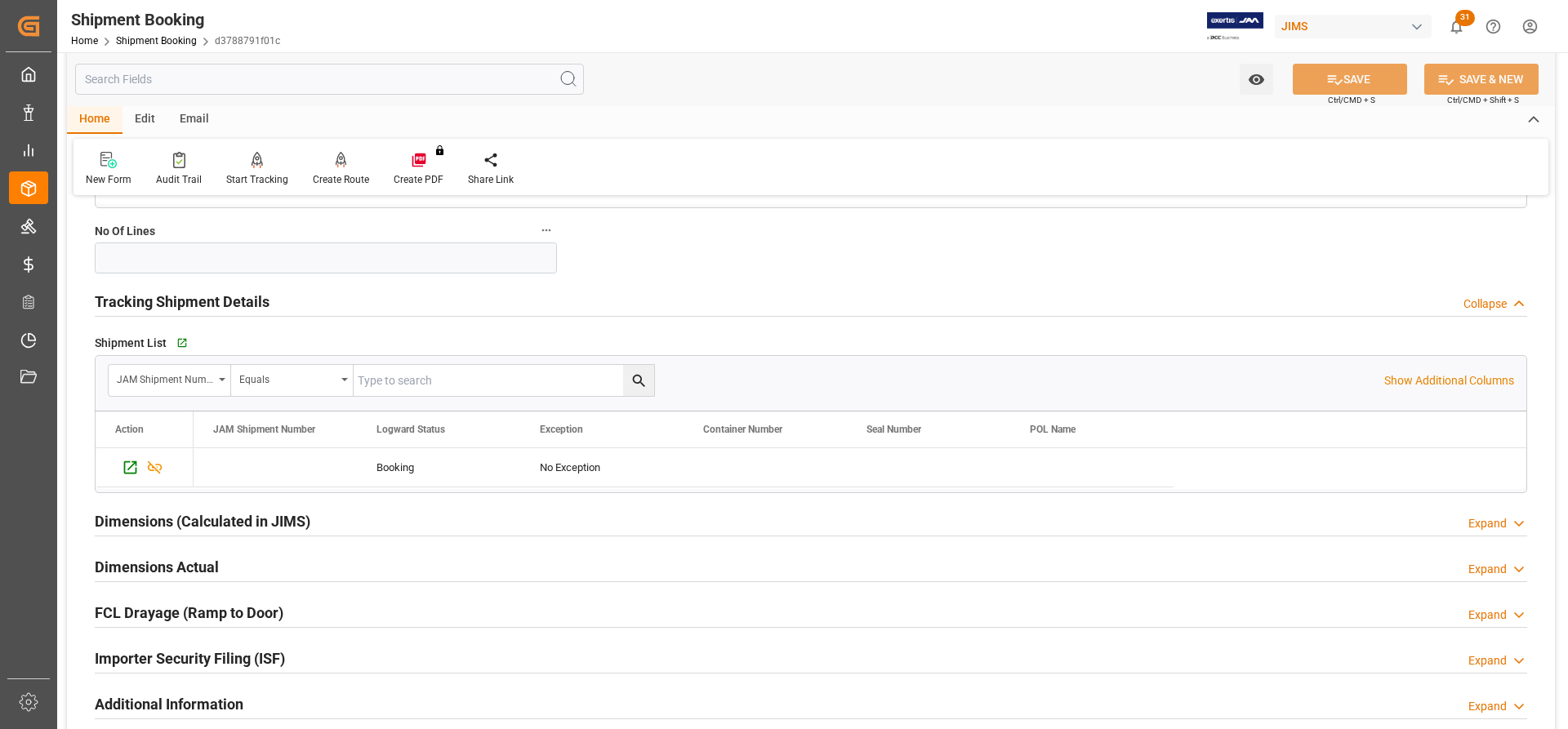 scroll, scrollTop: 2286, scrollLeft: 0, axis: vertical 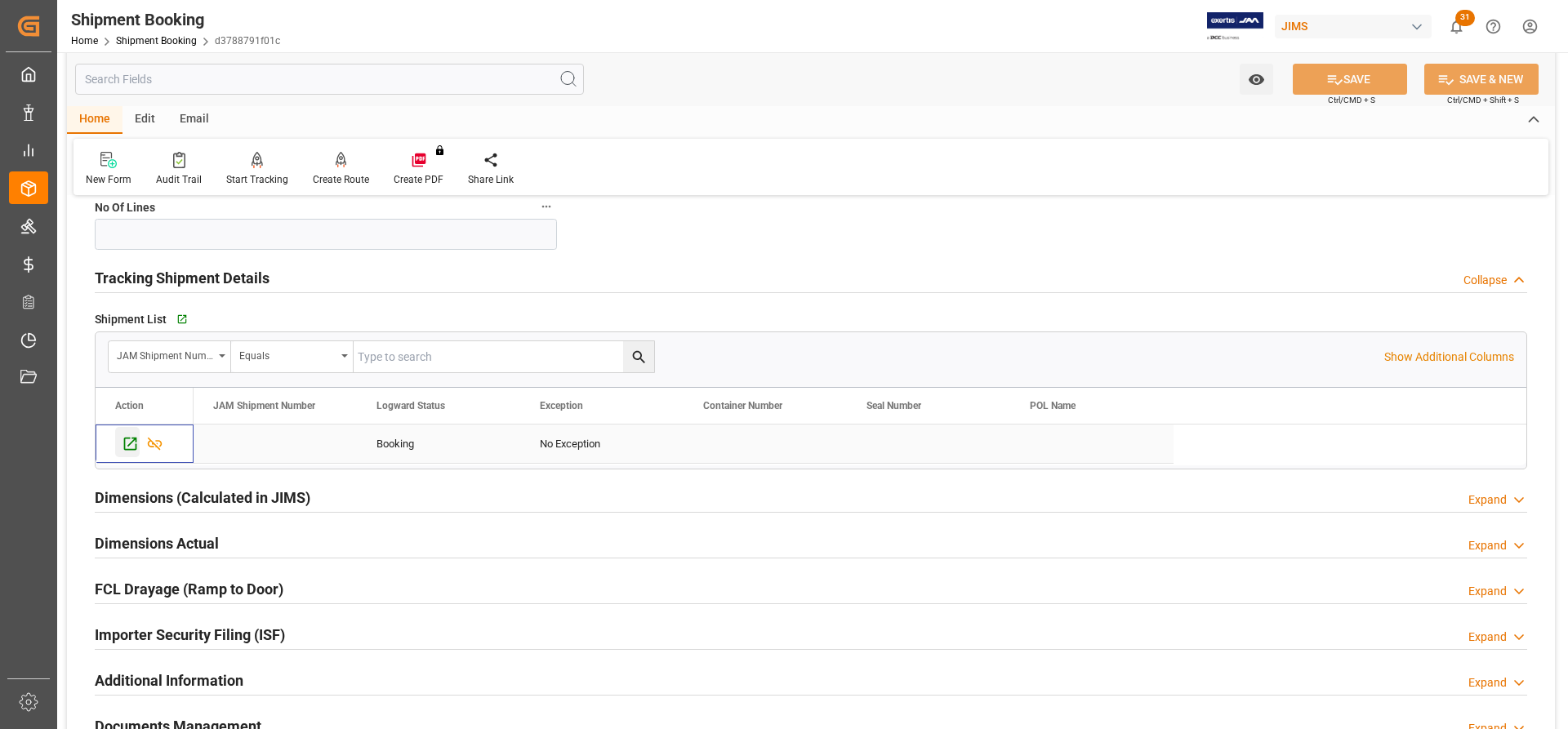 click 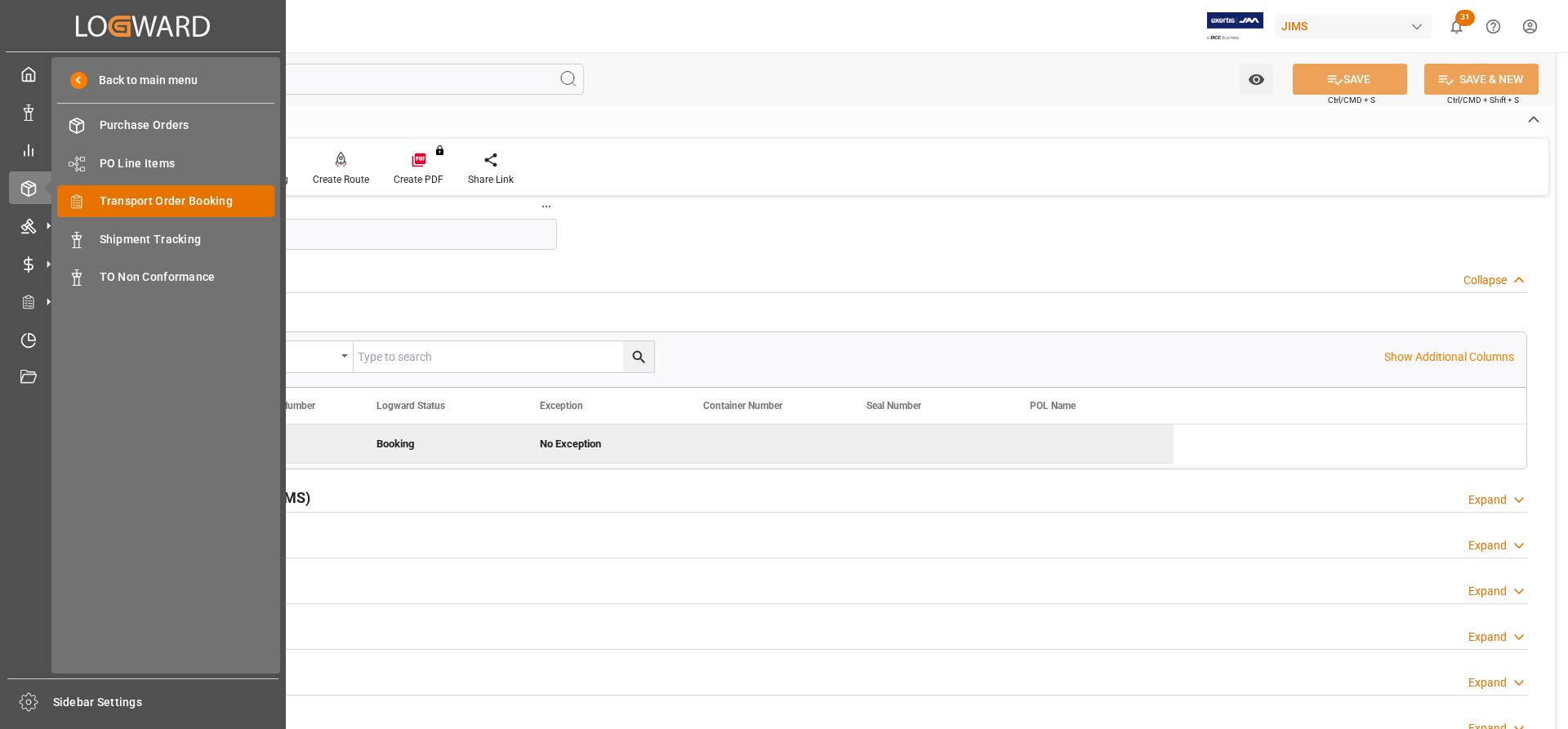 click on "Transport Order Booking" at bounding box center [187, 201] 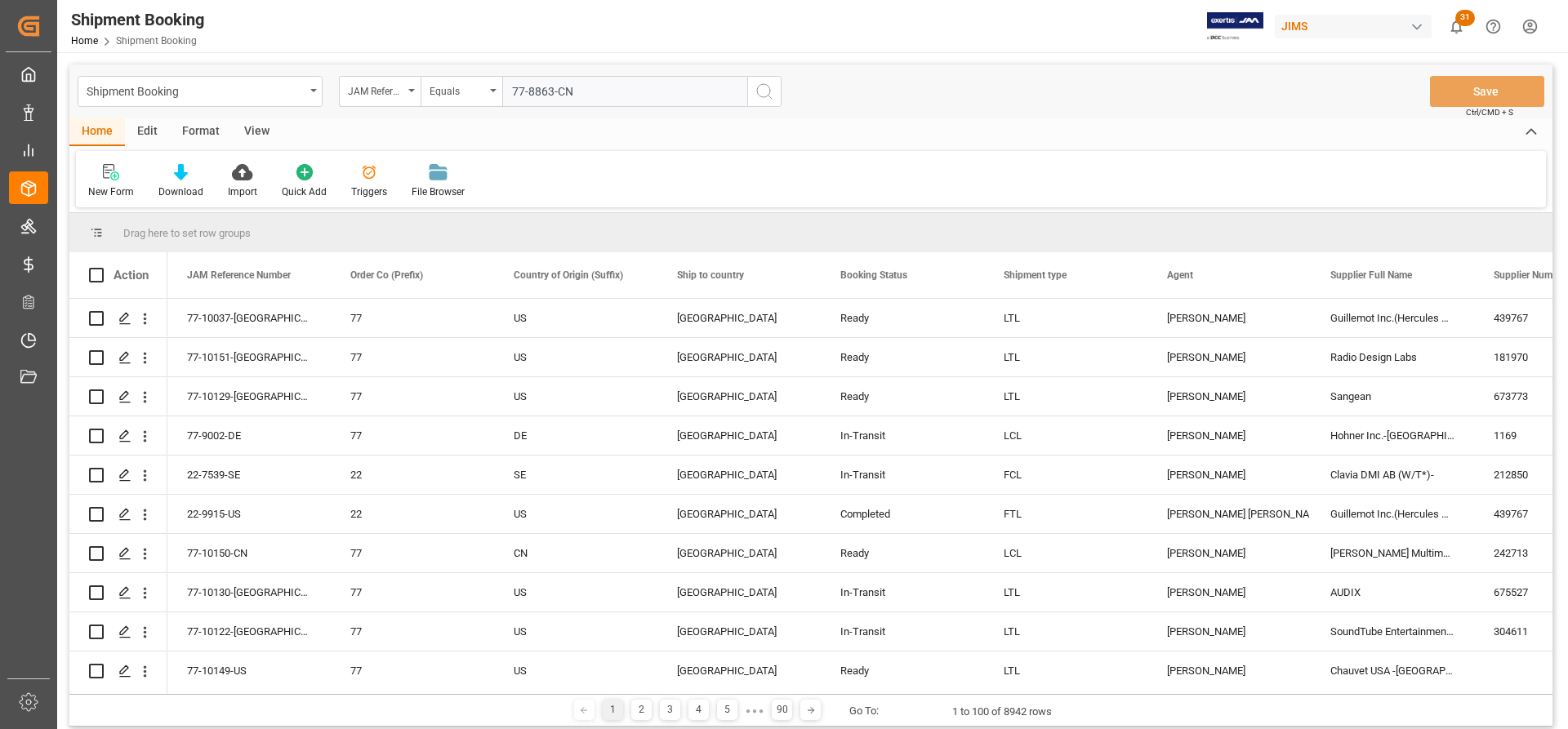 type on "77-8863-CN" 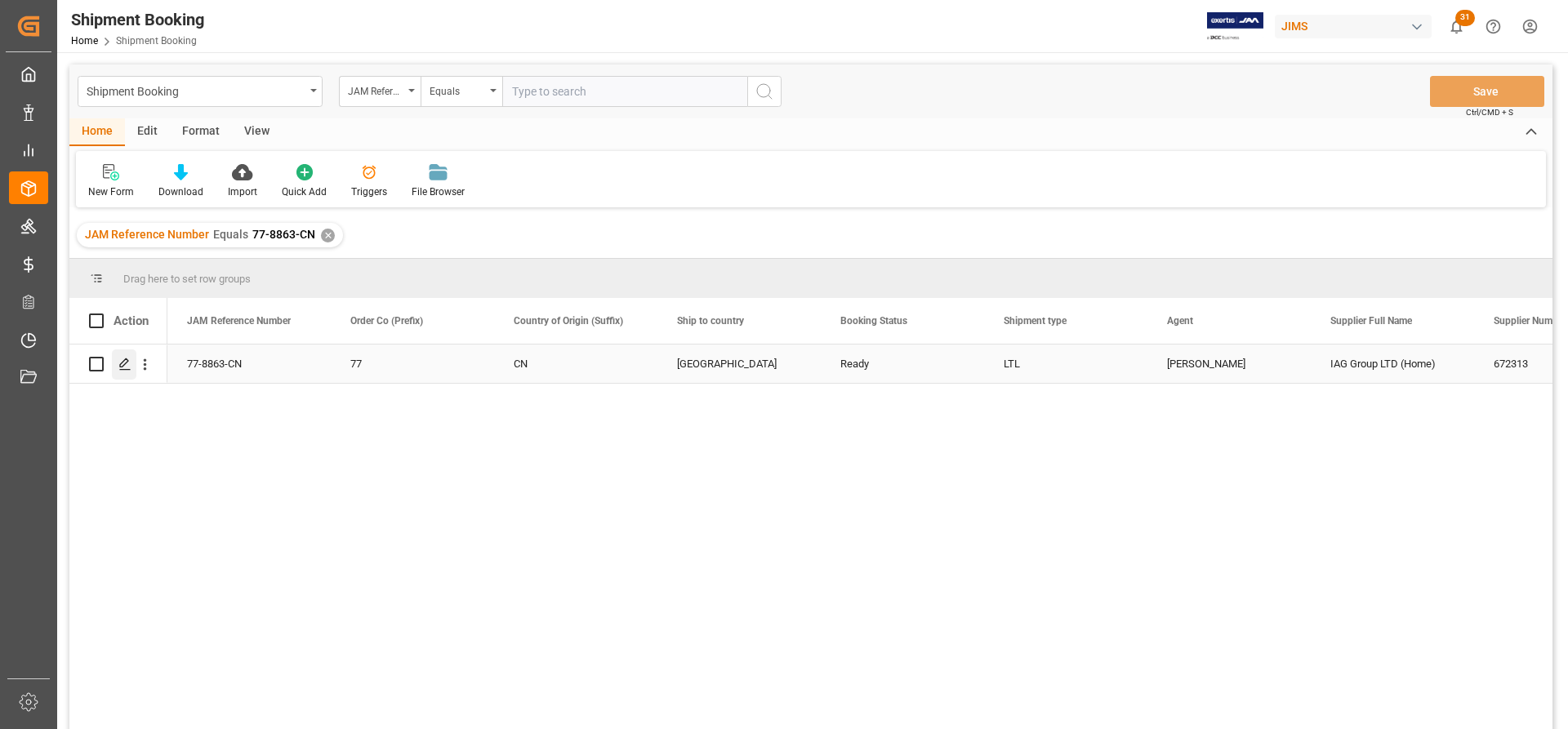 click at bounding box center (124, 364) 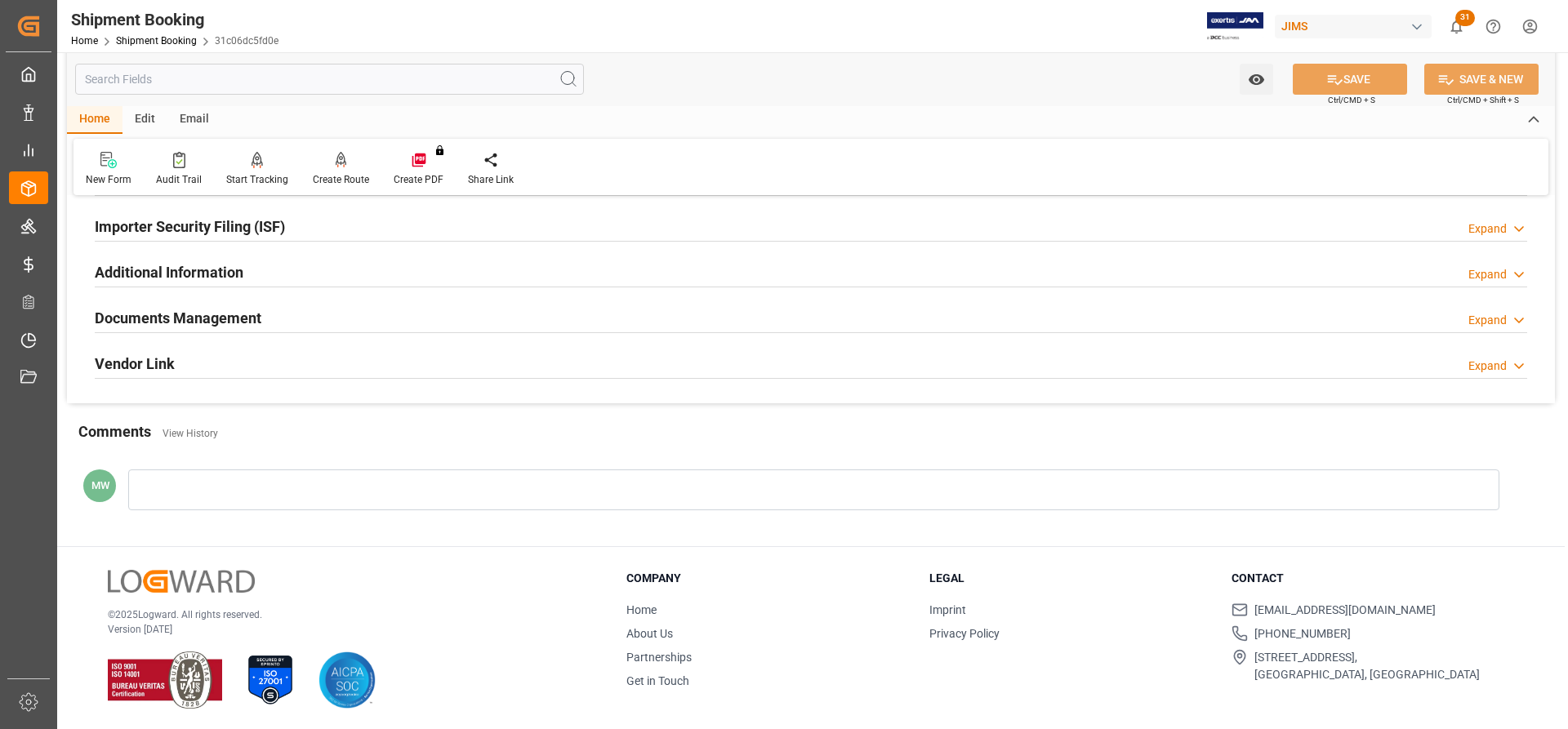 scroll, scrollTop: 496, scrollLeft: 0, axis: vertical 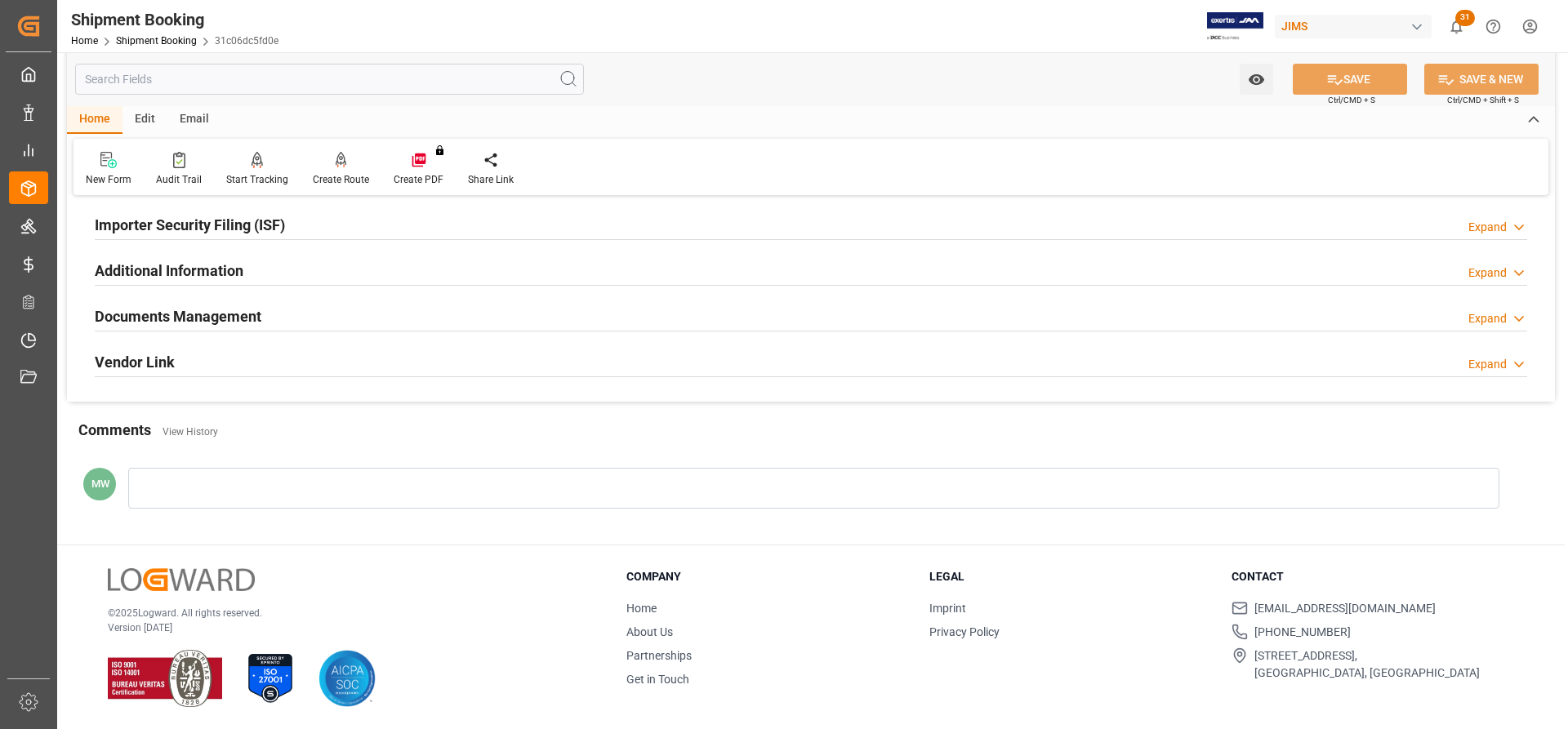 click on "Documents Management" at bounding box center [178, 316] 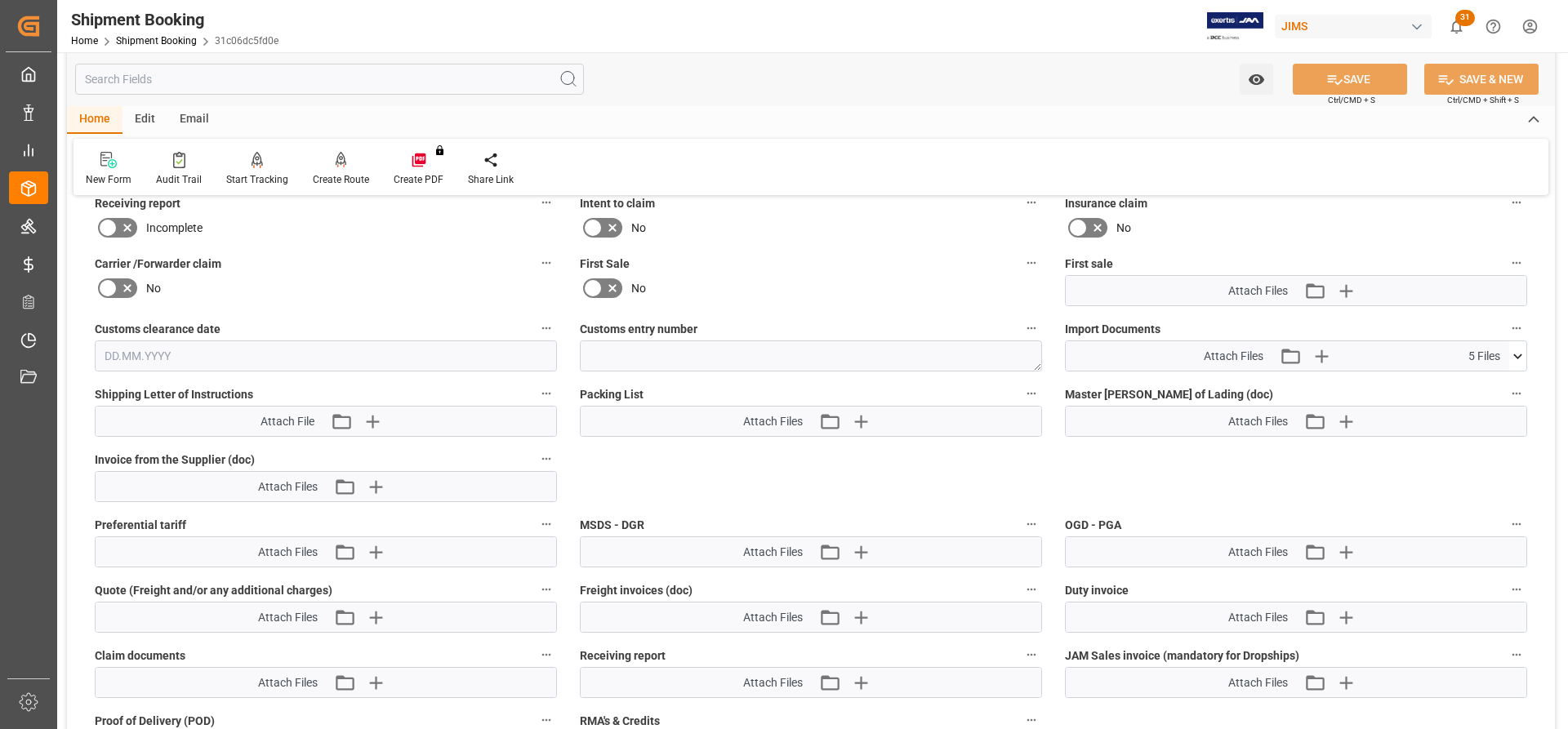 scroll, scrollTop: 741, scrollLeft: 0, axis: vertical 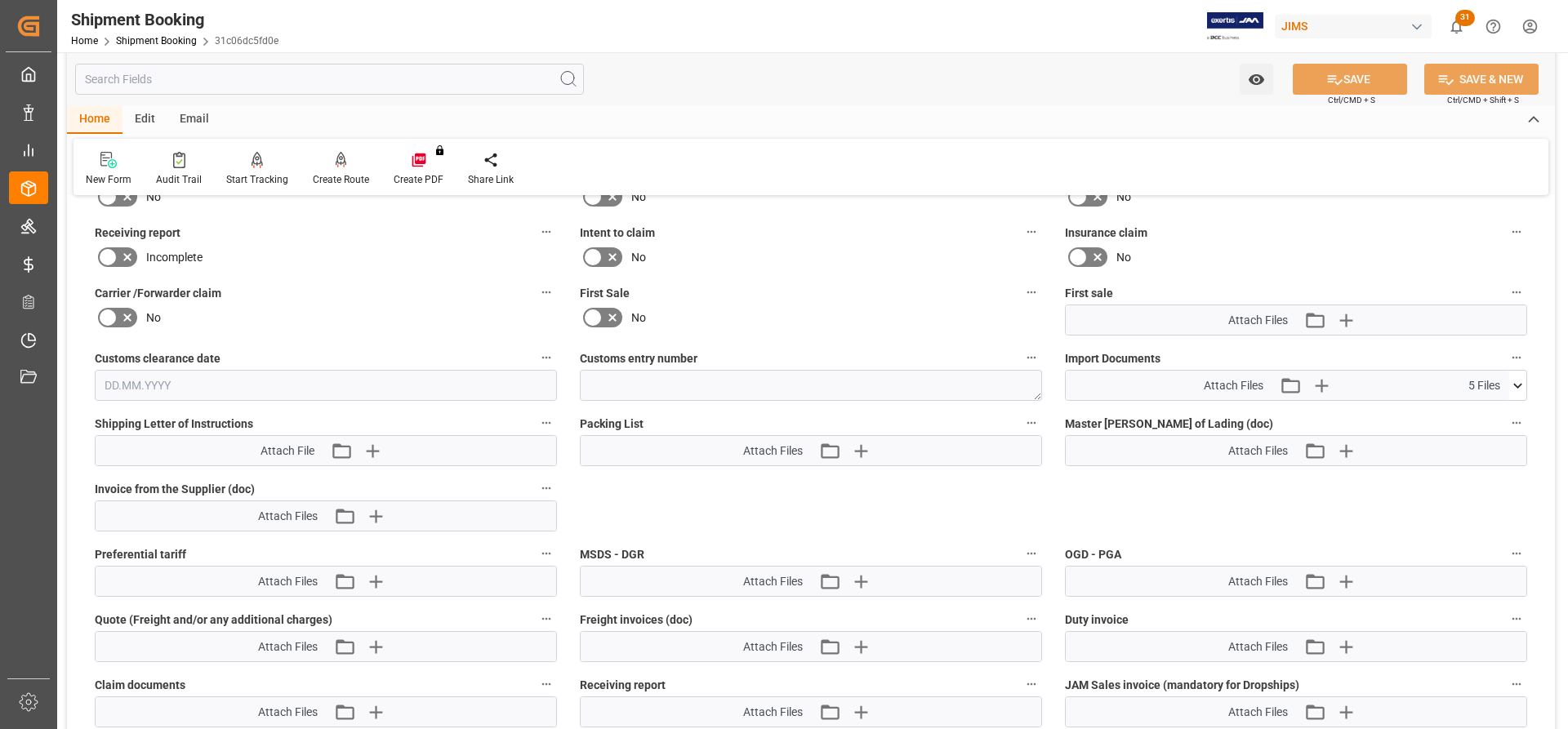 click 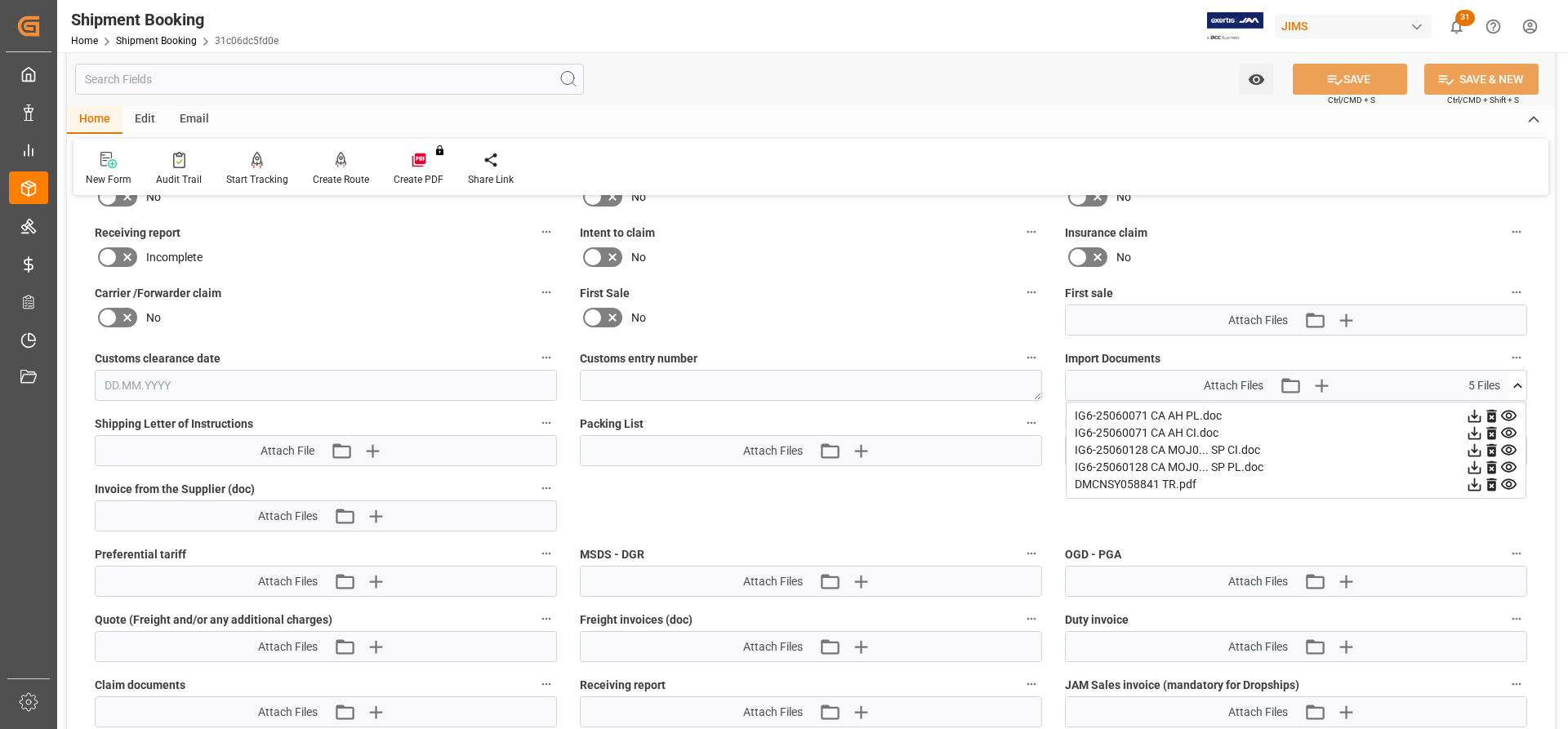 click 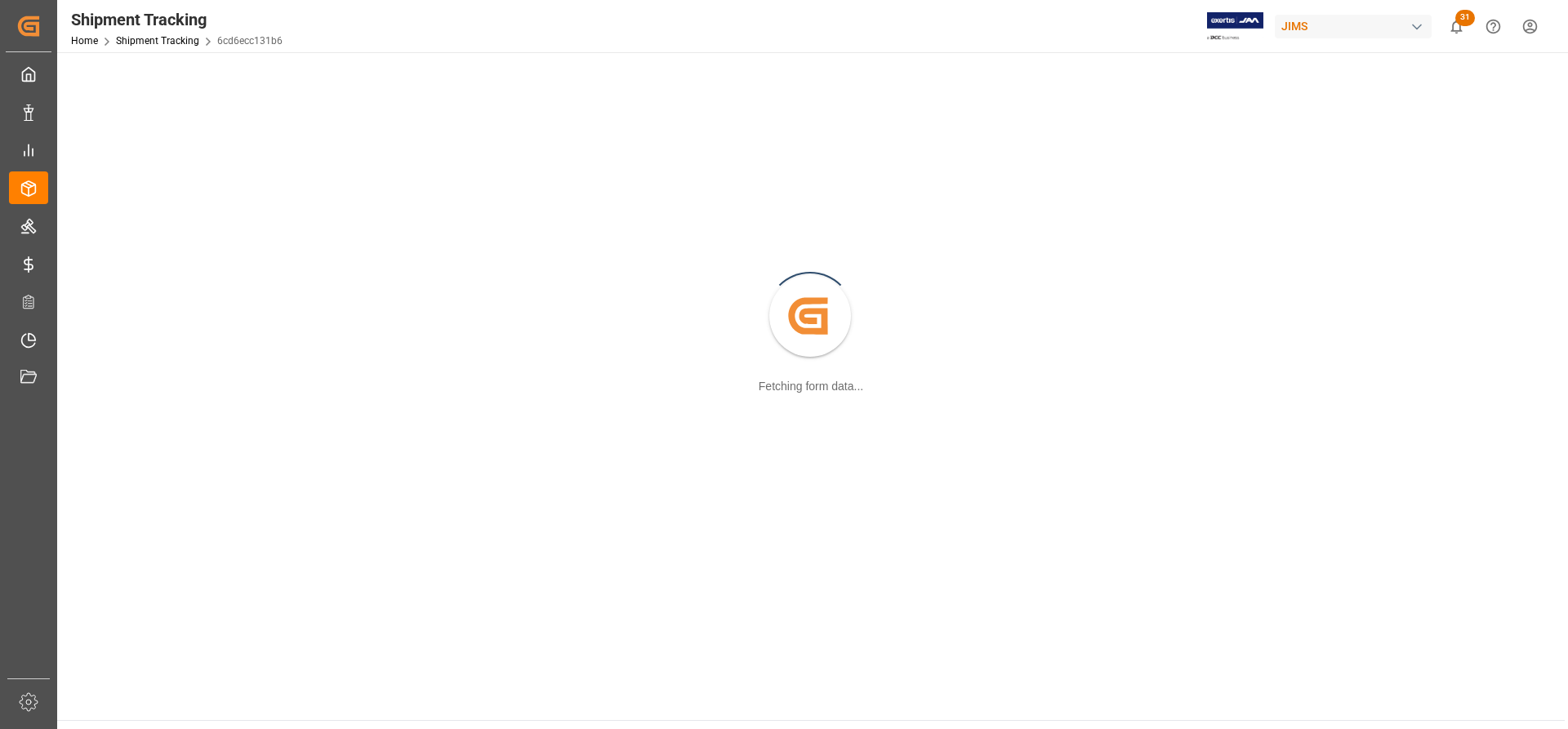 scroll, scrollTop: 0, scrollLeft: 0, axis: both 